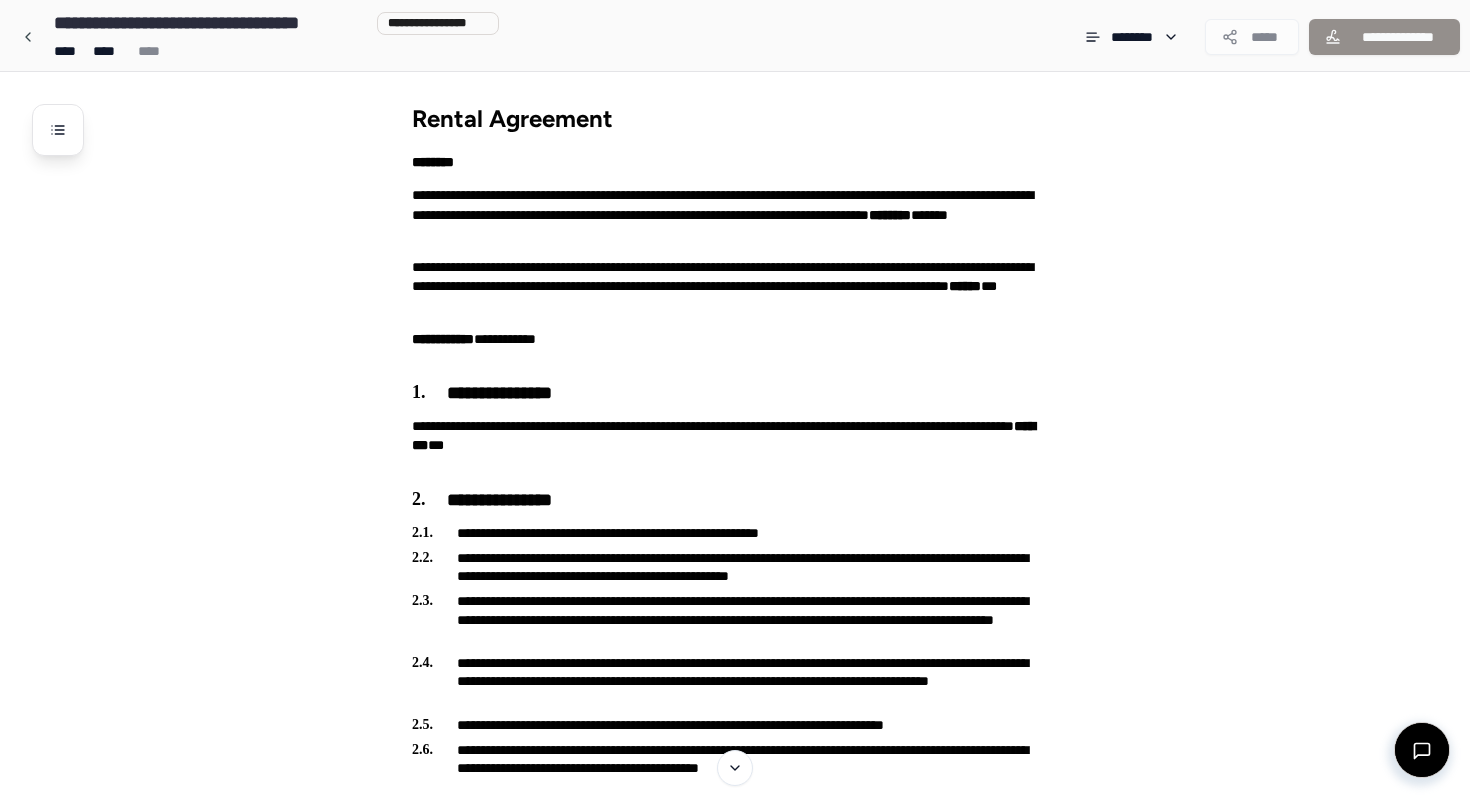 scroll, scrollTop: 1662, scrollLeft: 0, axis: vertical 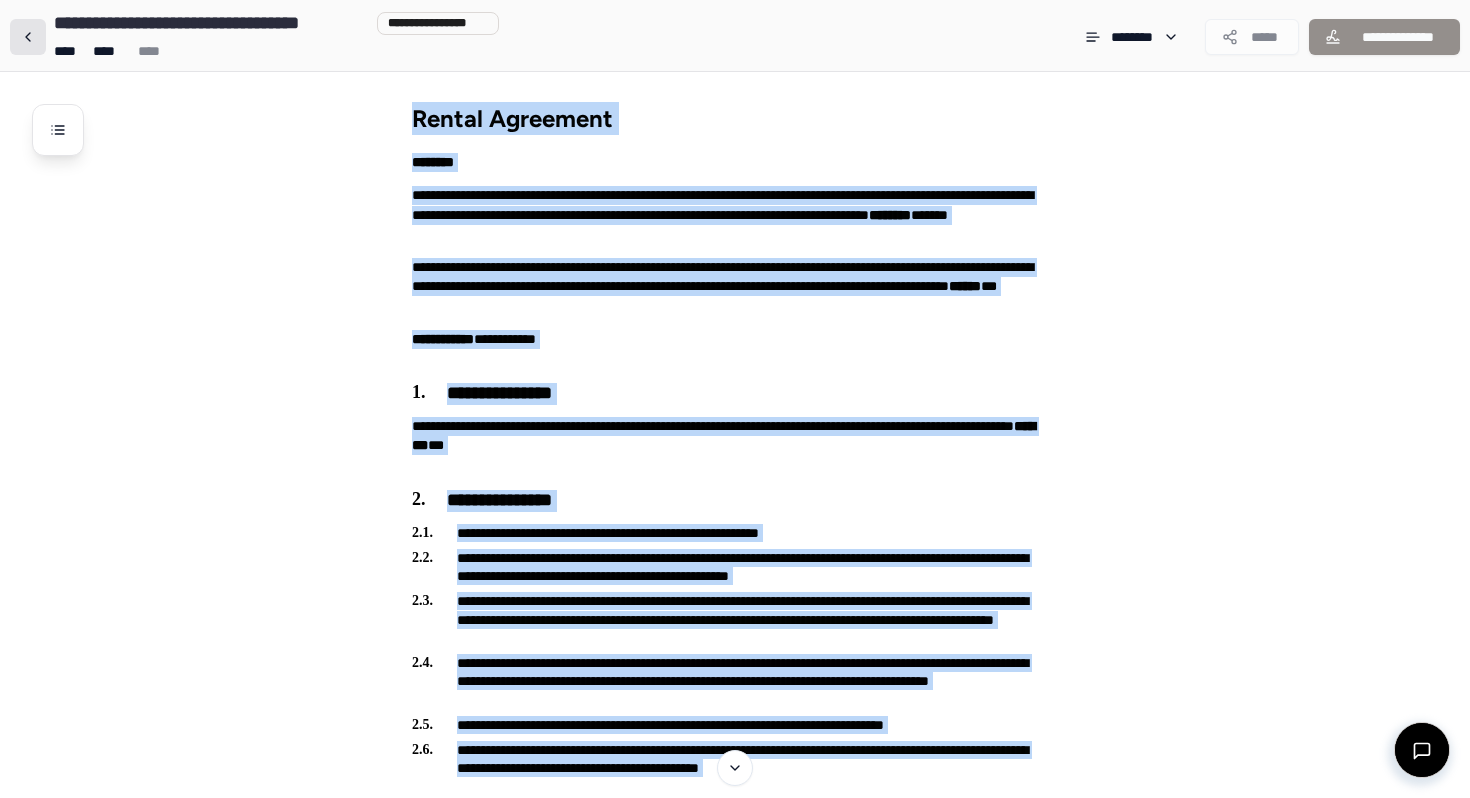 click at bounding box center (28, 37) 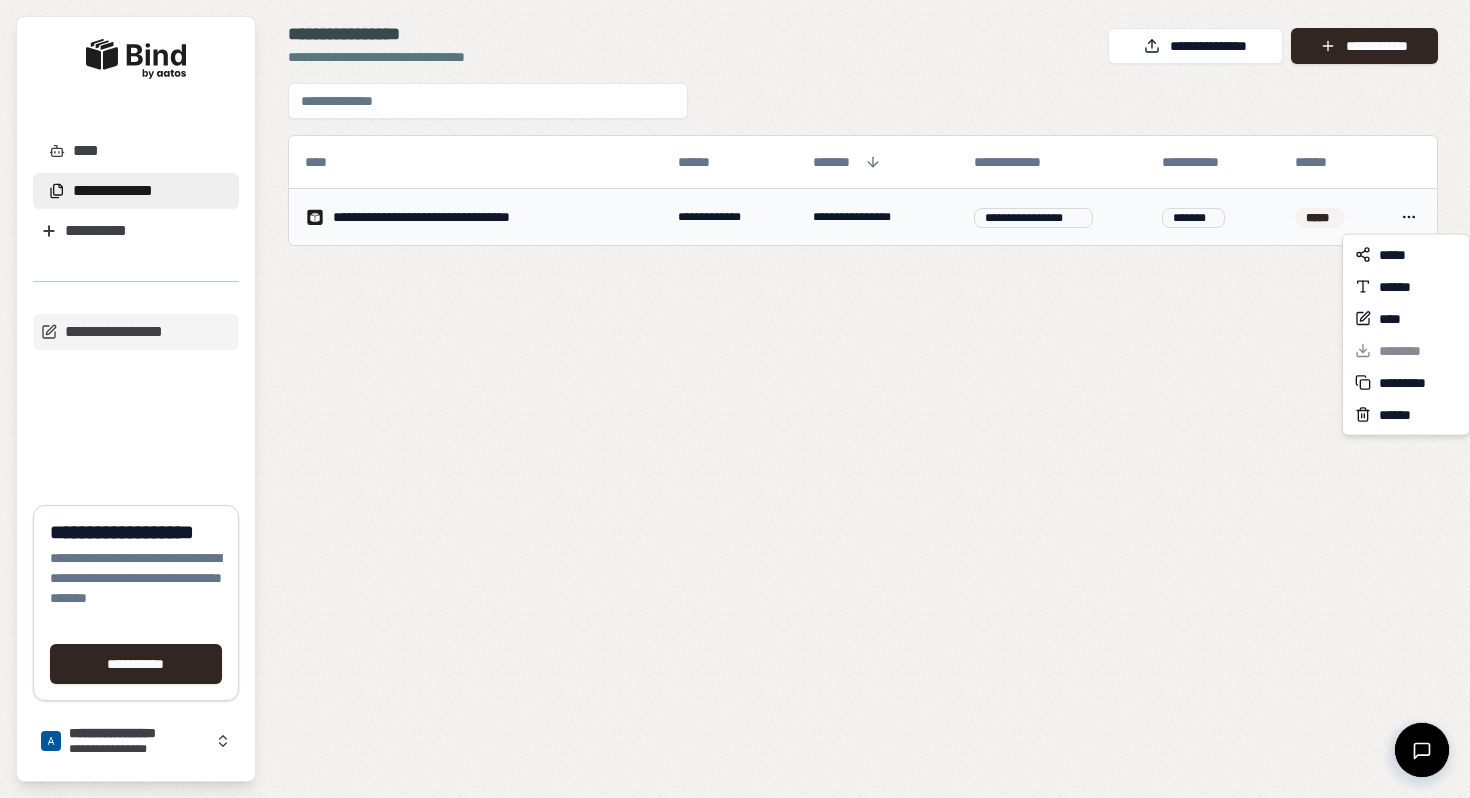 click on "[FIRST] [LAST] [PHONE] [EMAIL] [ADDRESS] [CITY] [STATE] [ZIP]" at bounding box center [735, 399] 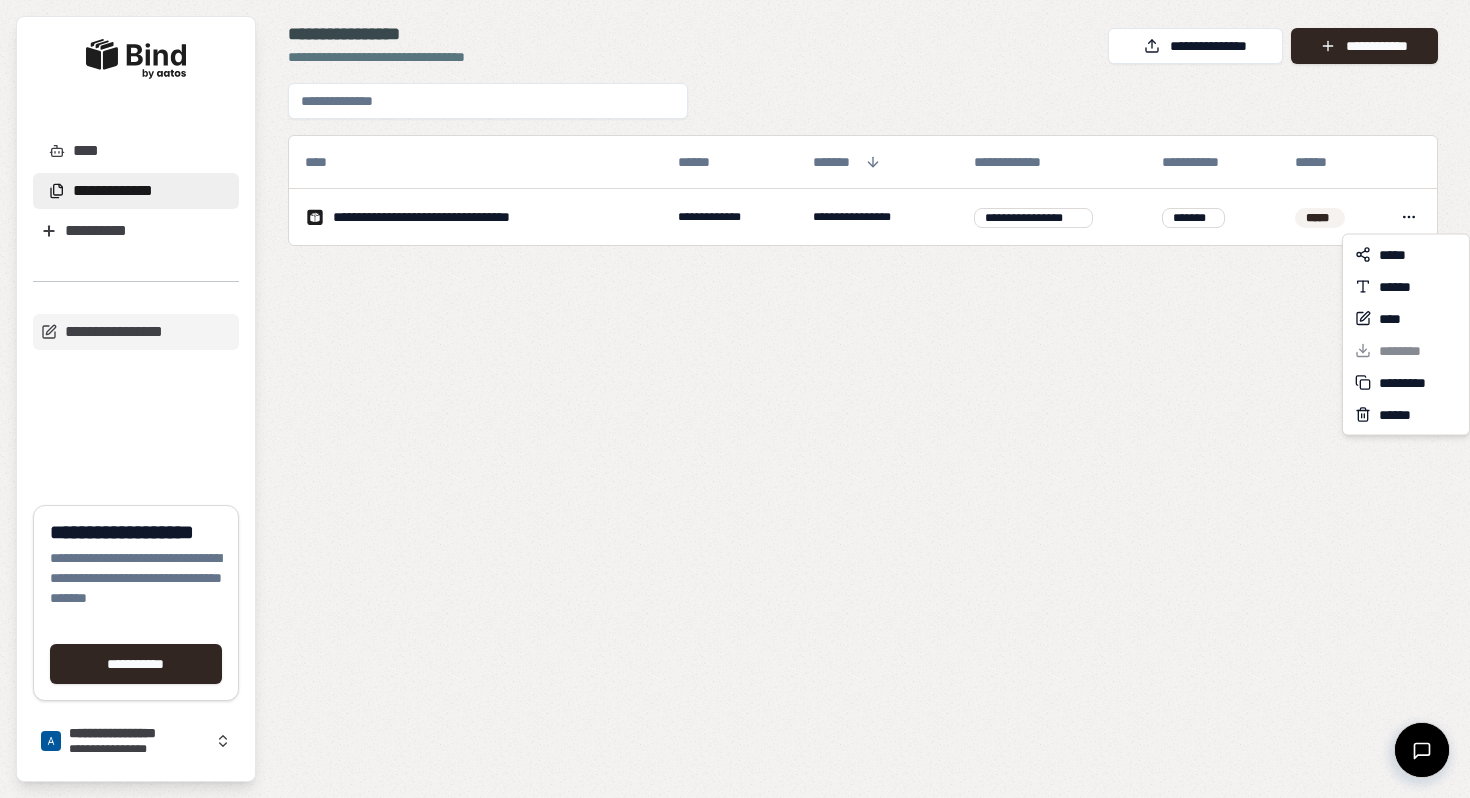 click on "[FIRST] [LAST] [PHONE] [EMAIL] [ADDRESS] [CITY] [STATE] [ZIP]" at bounding box center [735, 399] 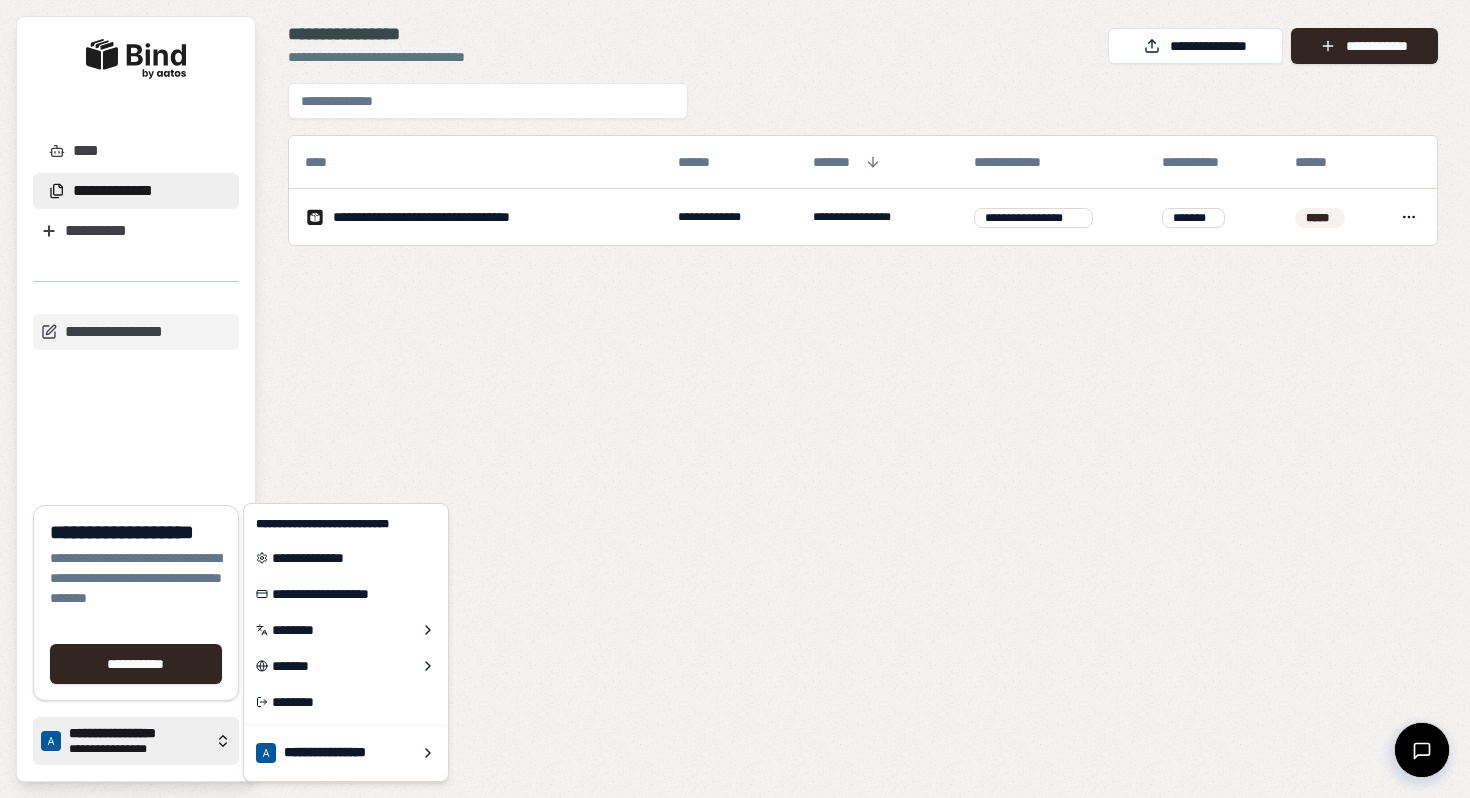 click at bounding box center (51, 741) 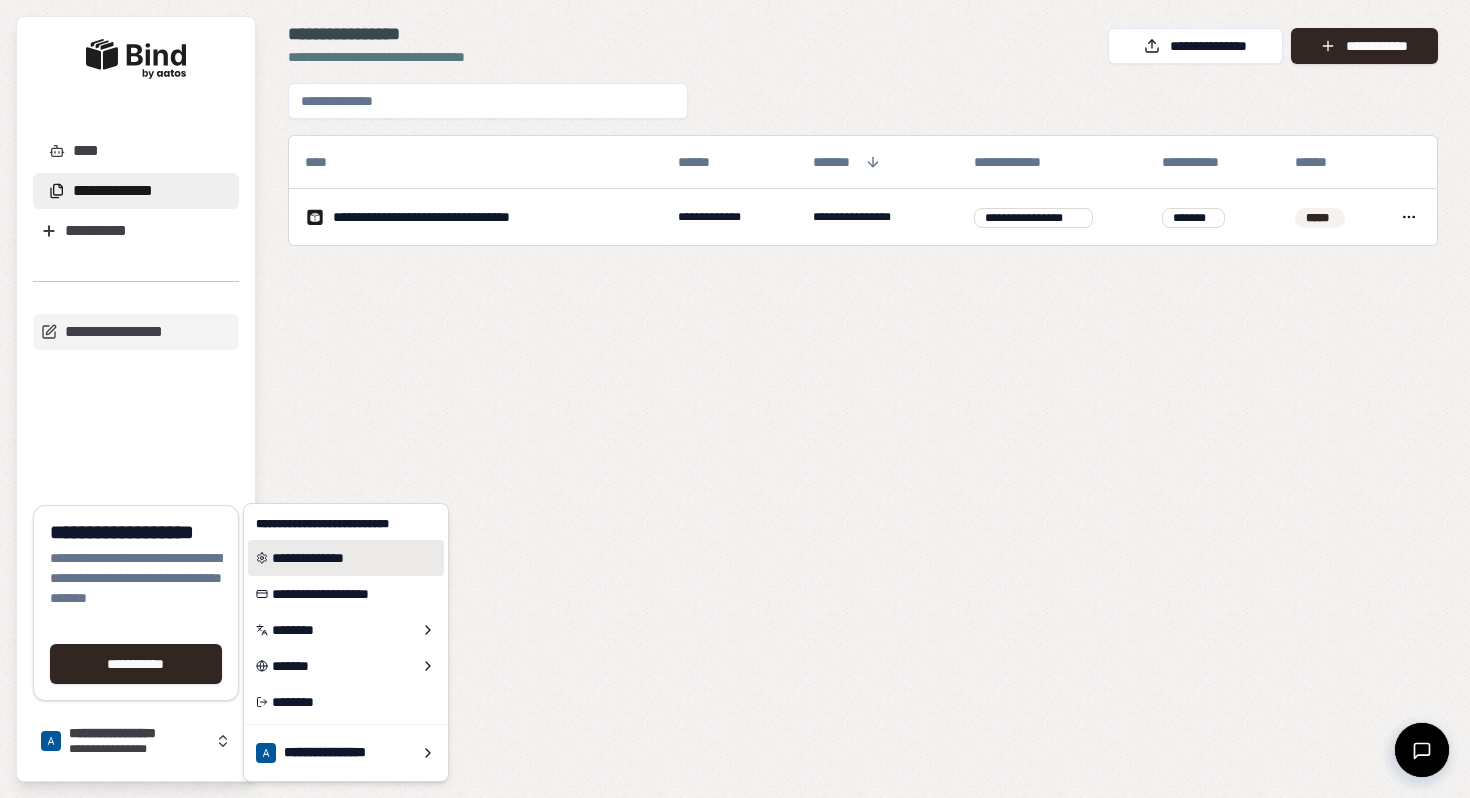 click on "**********" at bounding box center [346, 558] 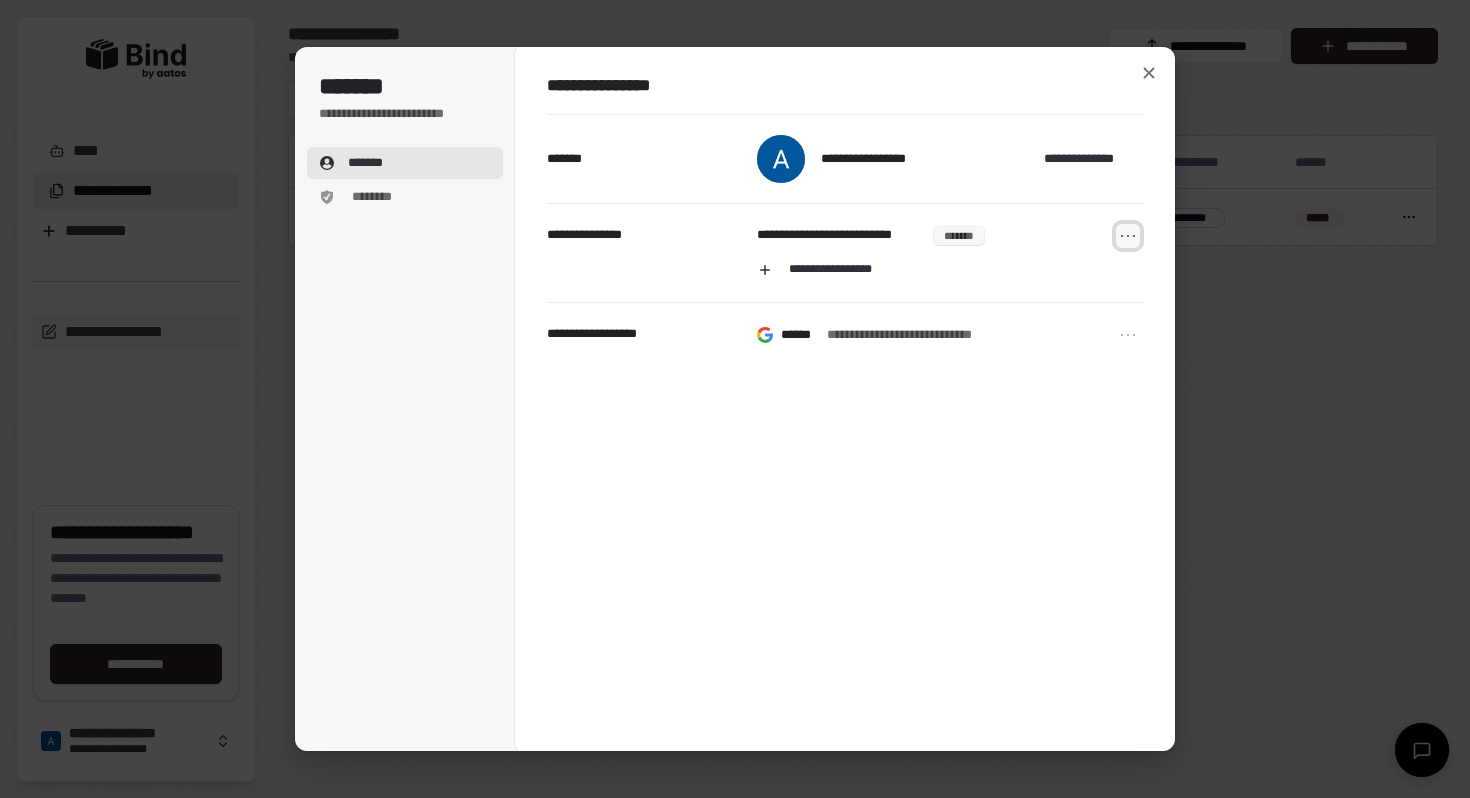click 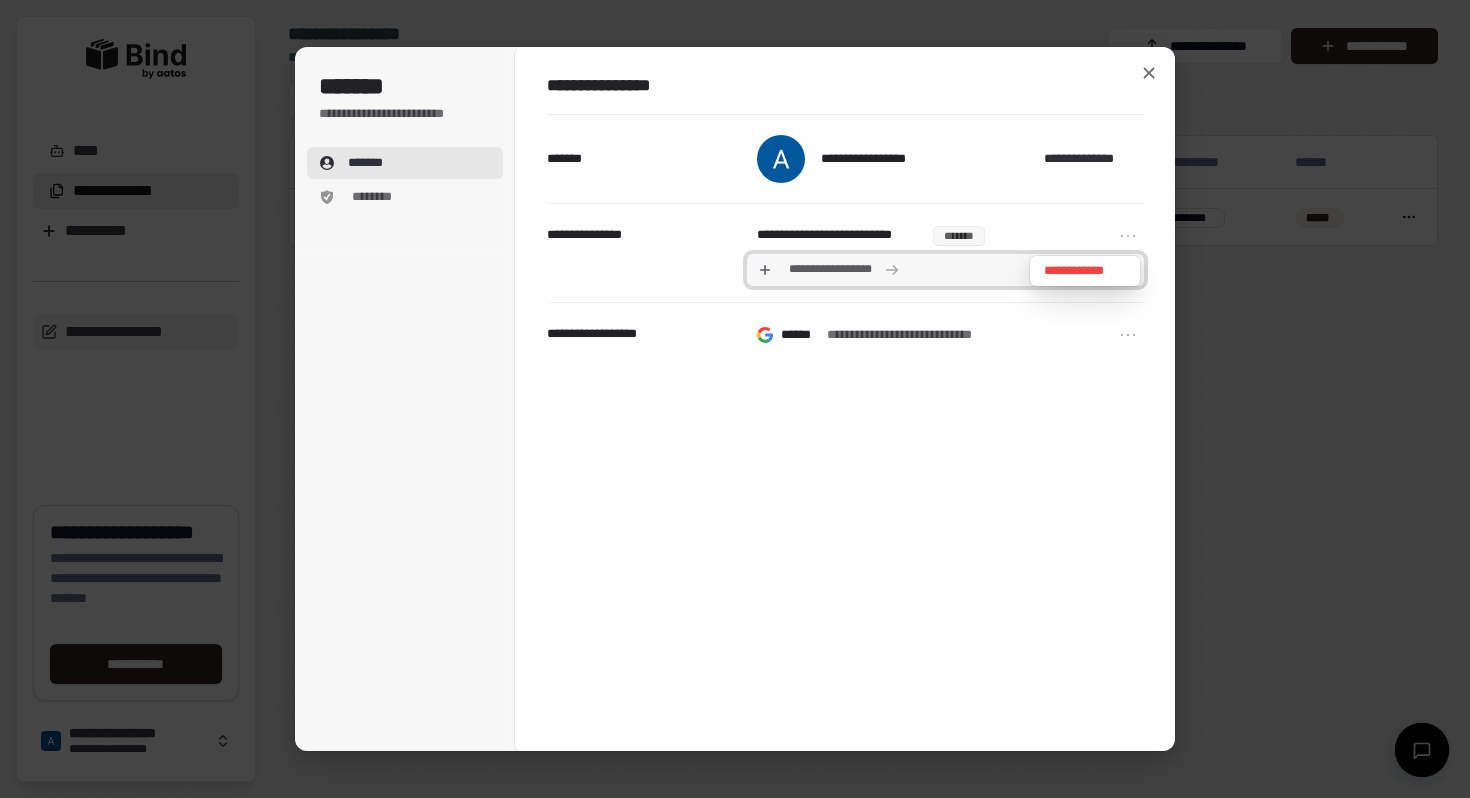 click on "**********" at bounding box center [945, 270] 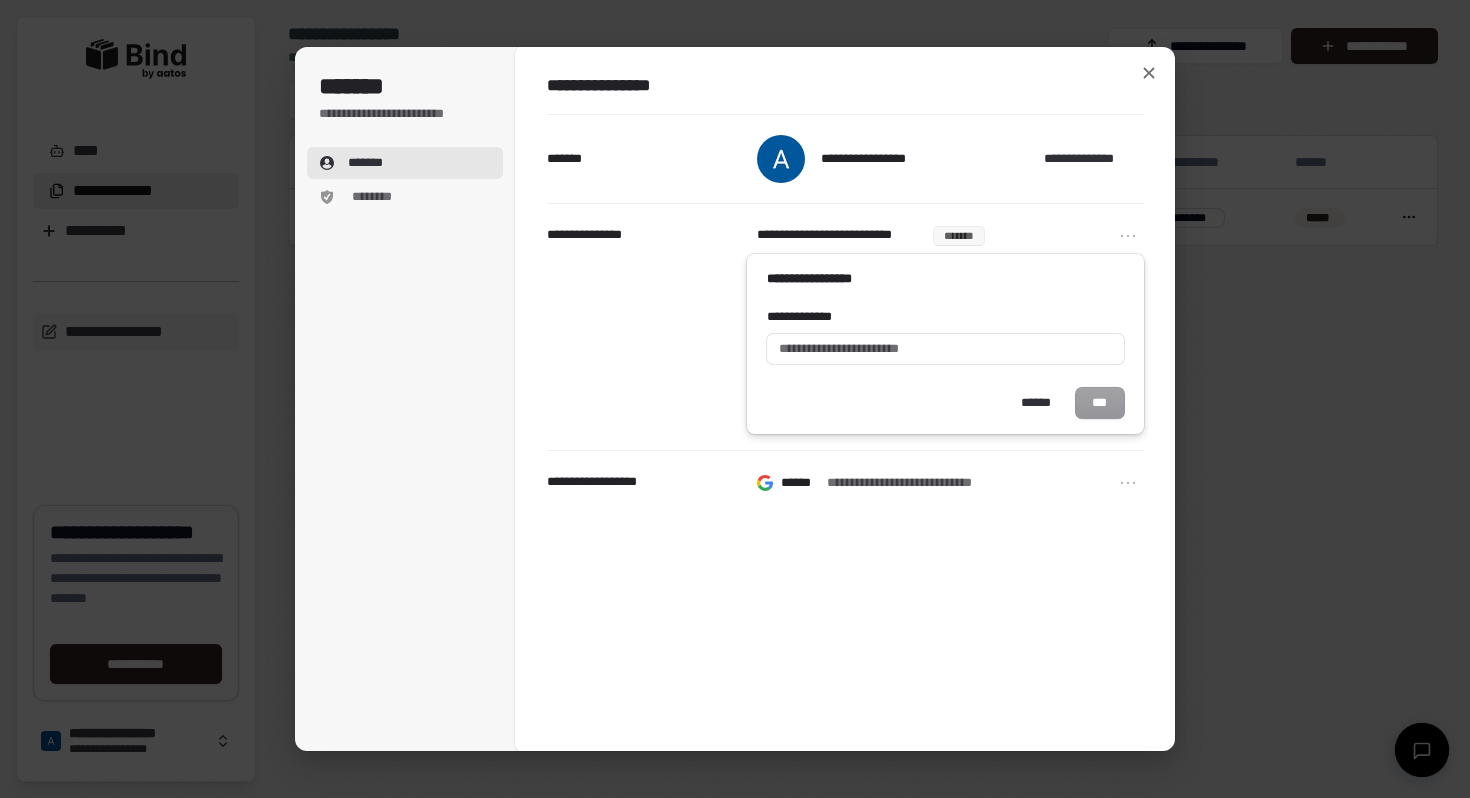 type 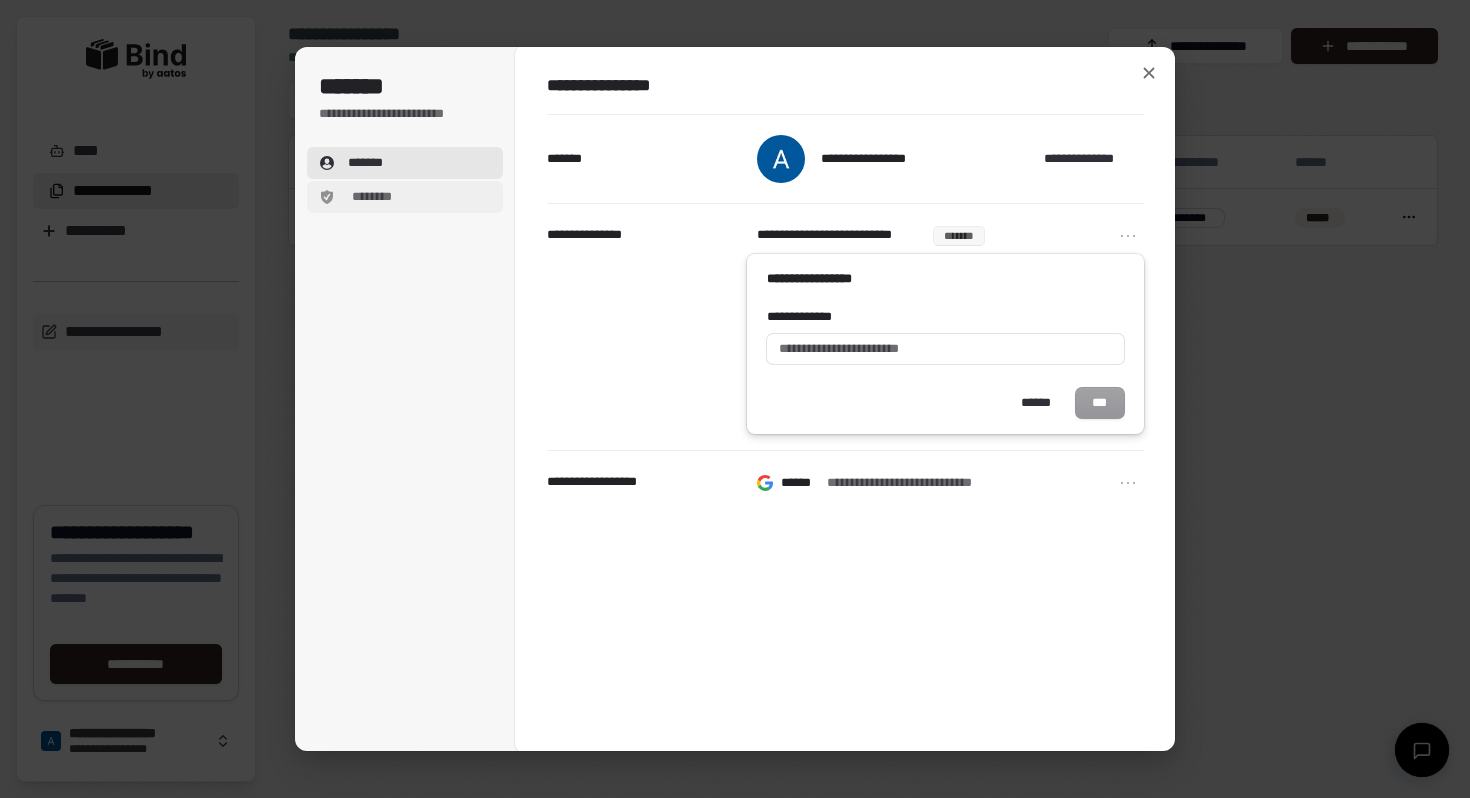 click on "********" at bounding box center [405, 197] 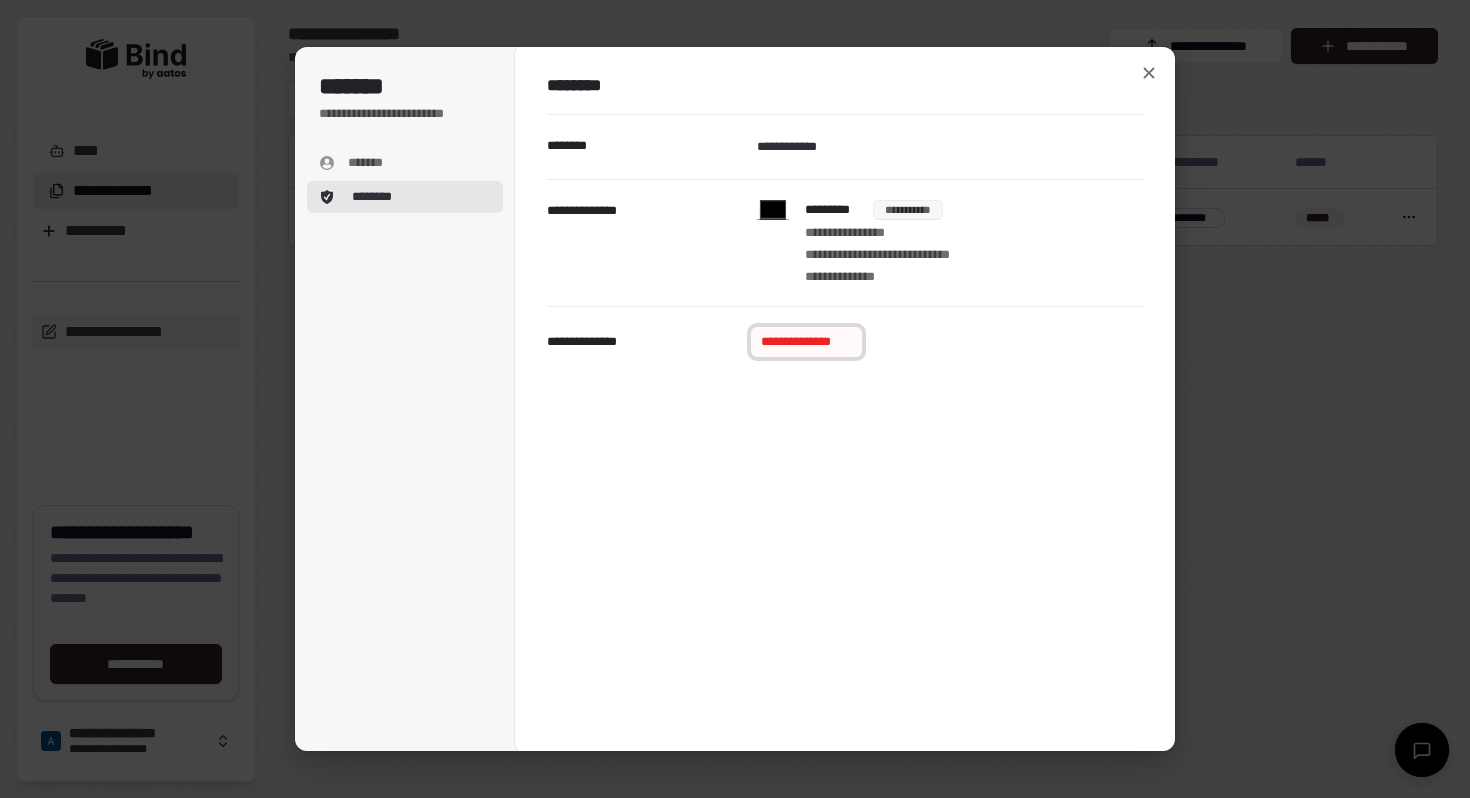 click on "**********" at bounding box center (806, 342) 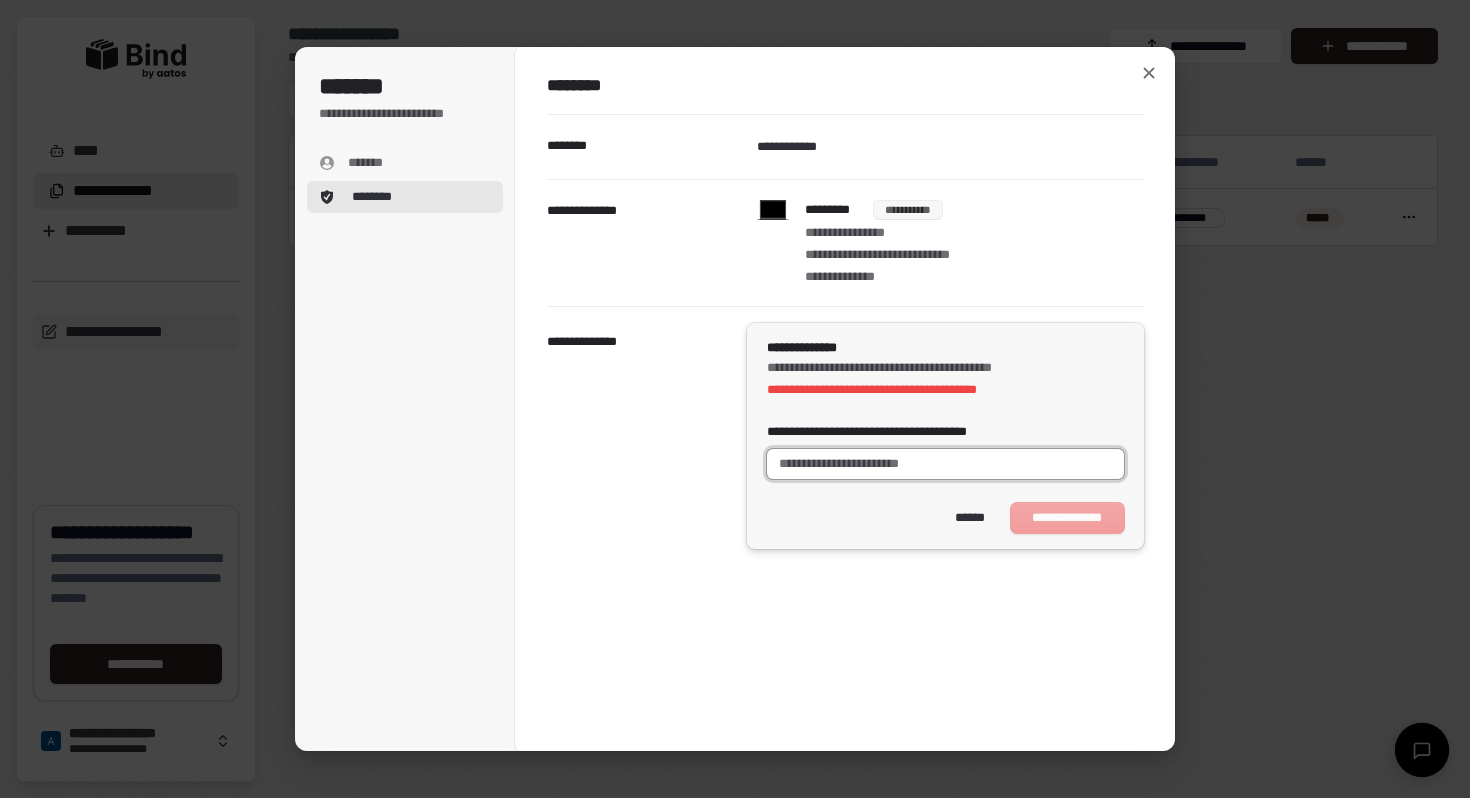click on "**********" at bounding box center (945, 464) 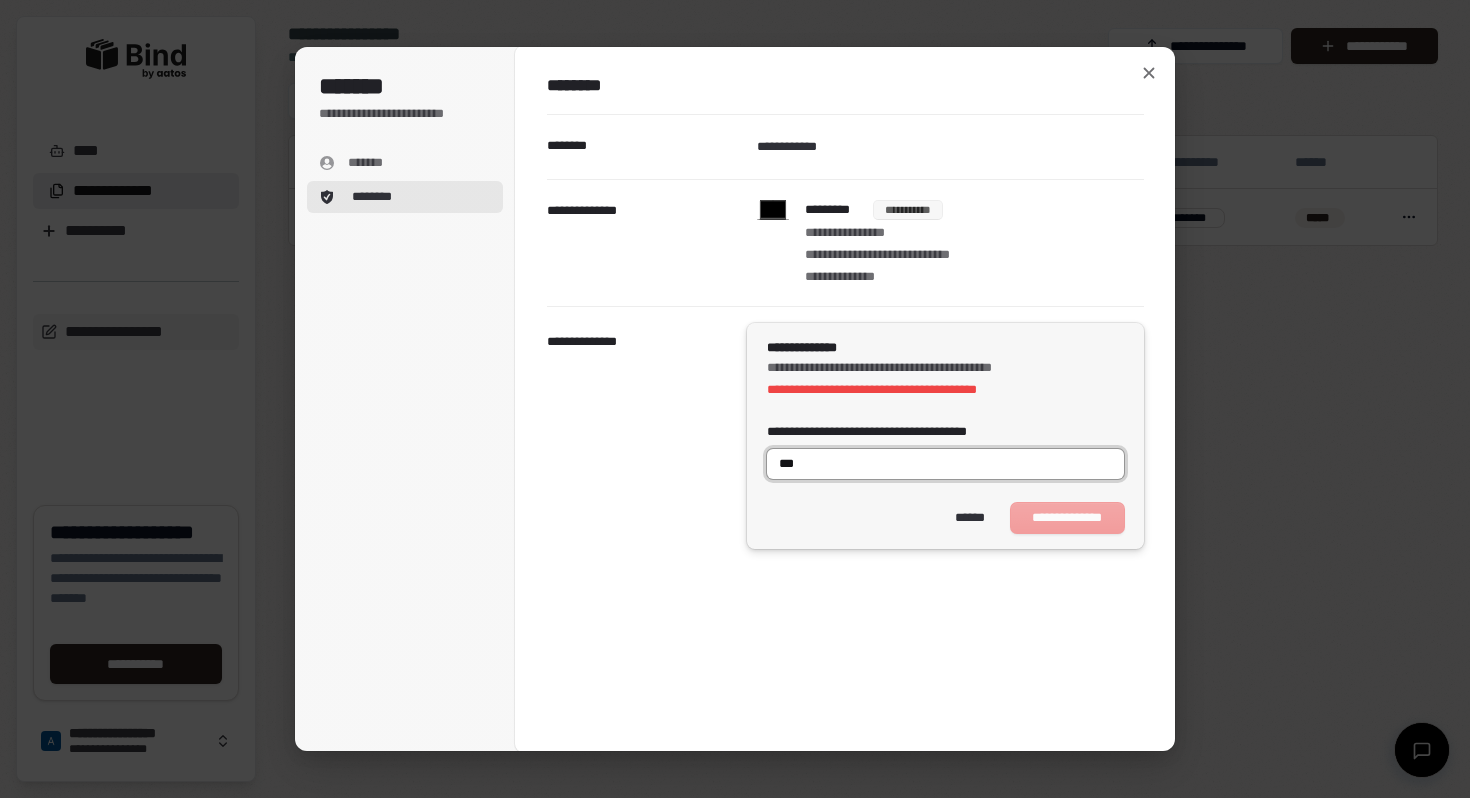 scroll, scrollTop: 1, scrollLeft: 0, axis: vertical 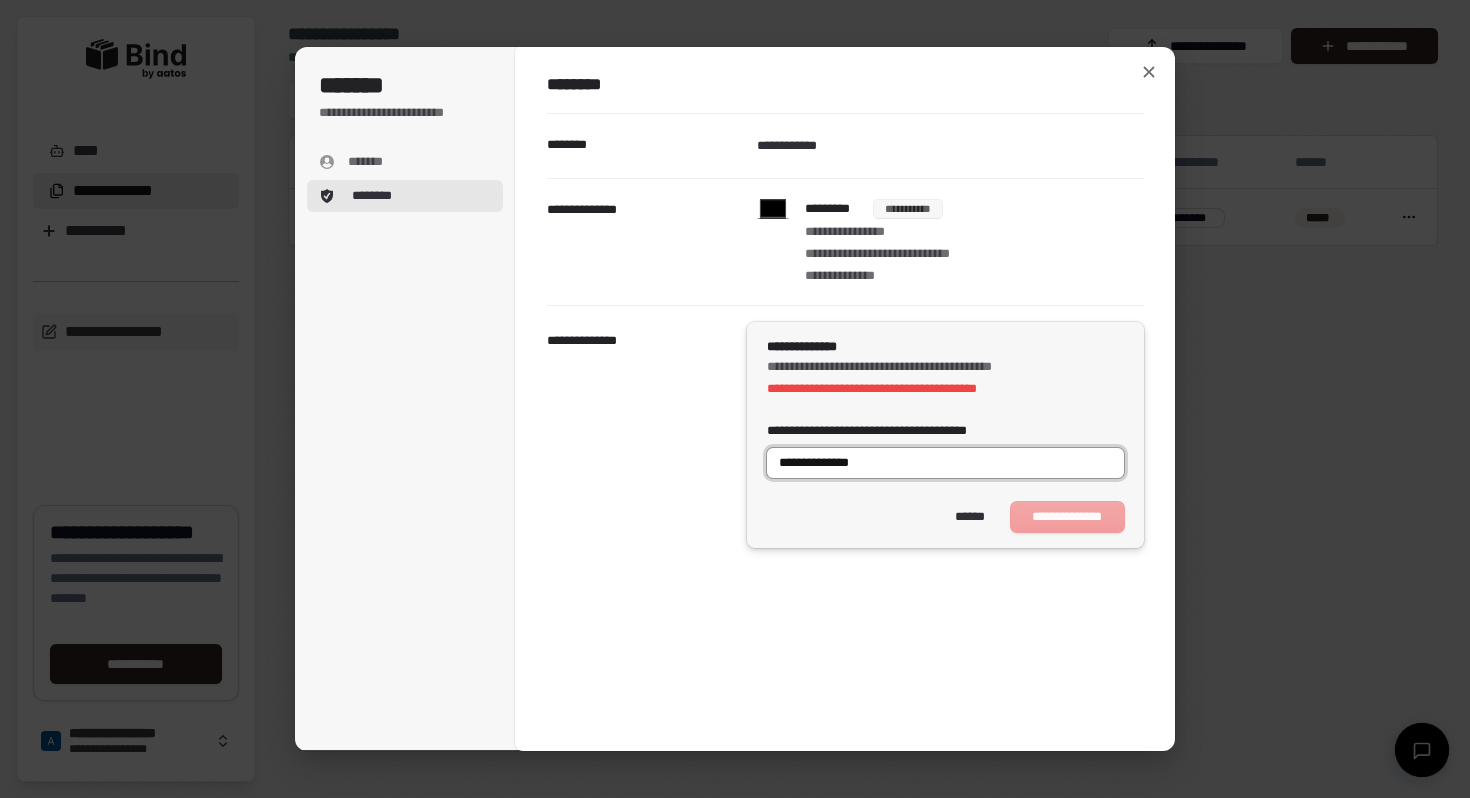 click on "**********" at bounding box center (945, 463) 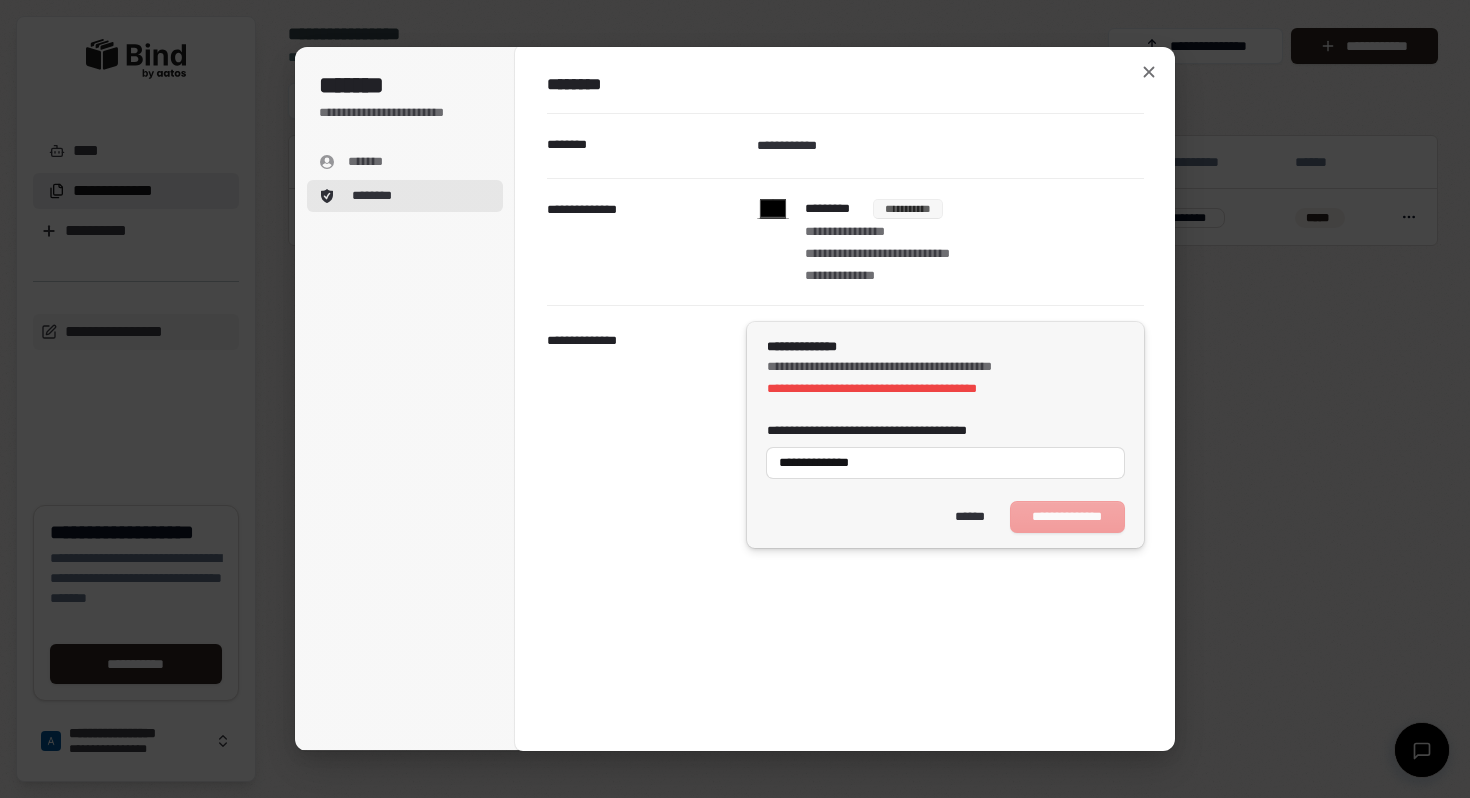 click on "[FIRST] [LAST]" at bounding box center (945, 445) 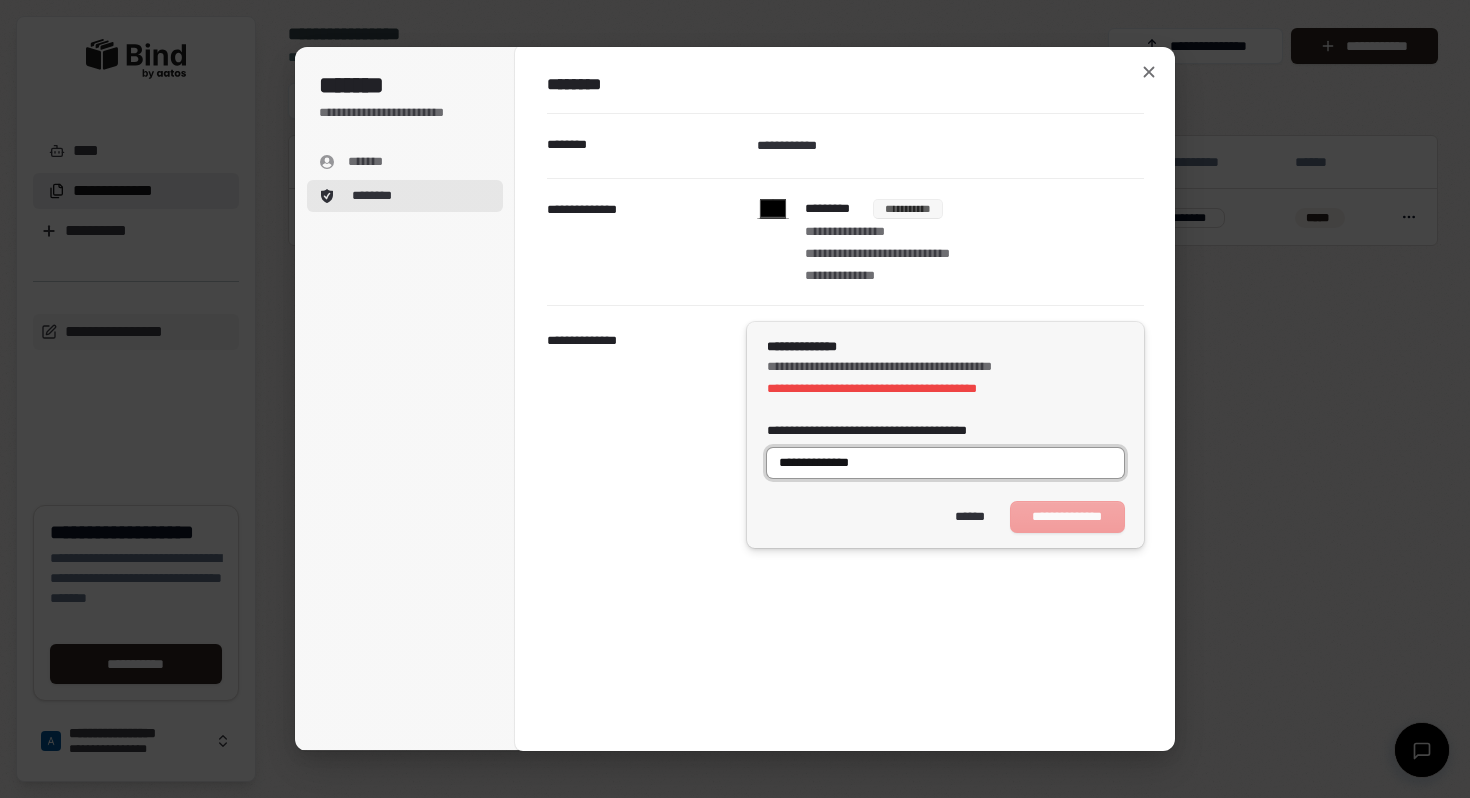 click on "**********" at bounding box center [945, 463] 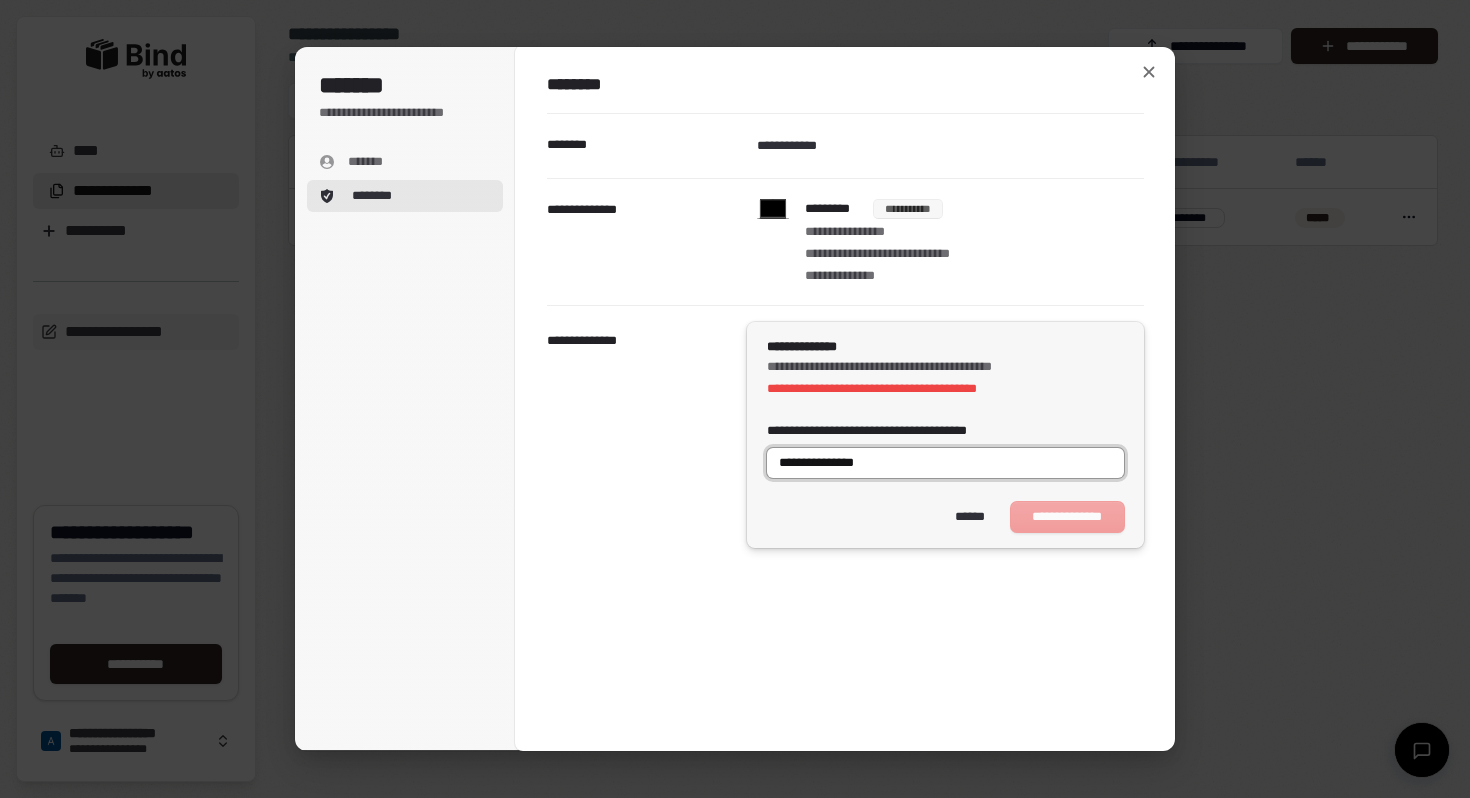 click on "**********" at bounding box center (945, 463) 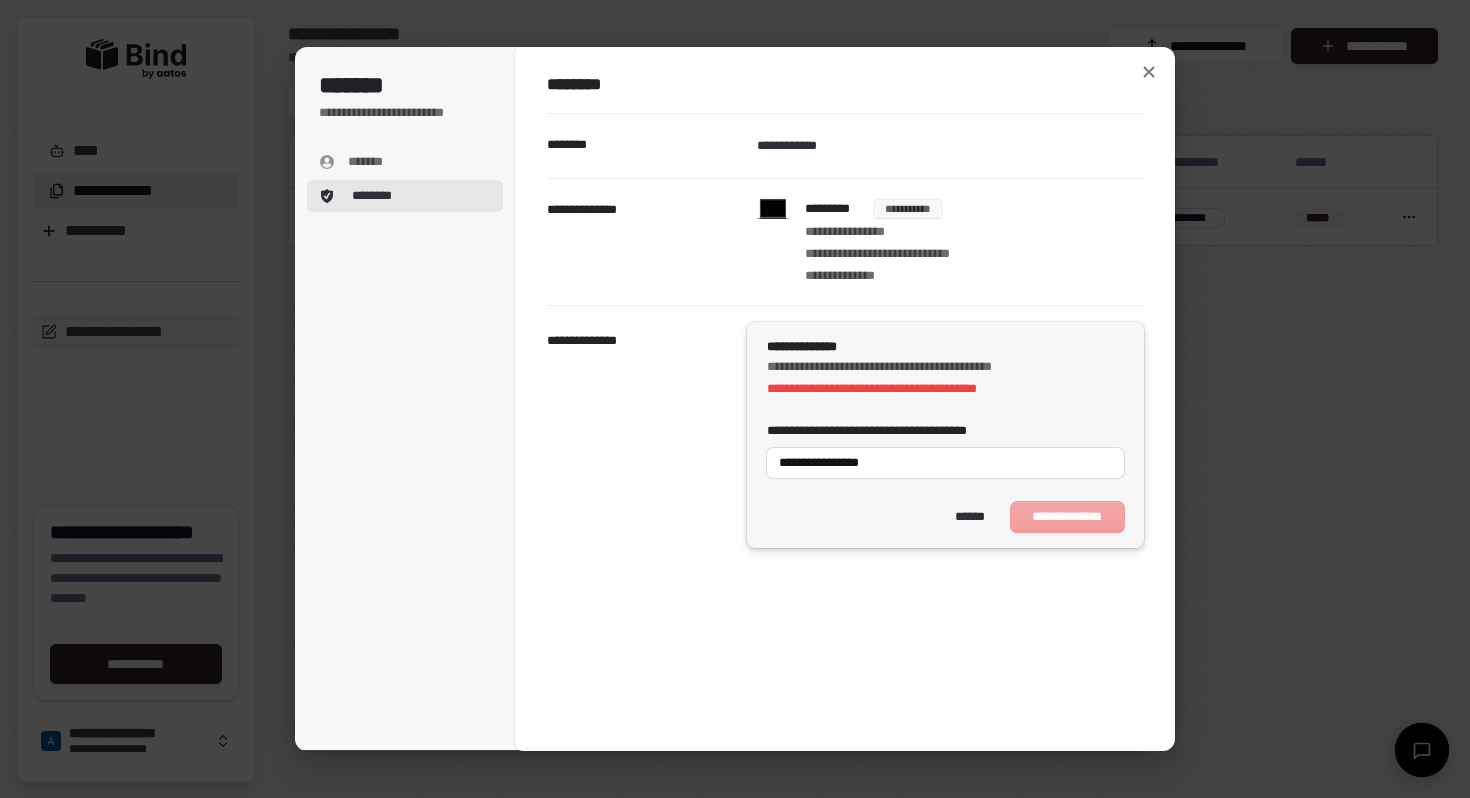 click on "**********" at bounding box center [888, 431] 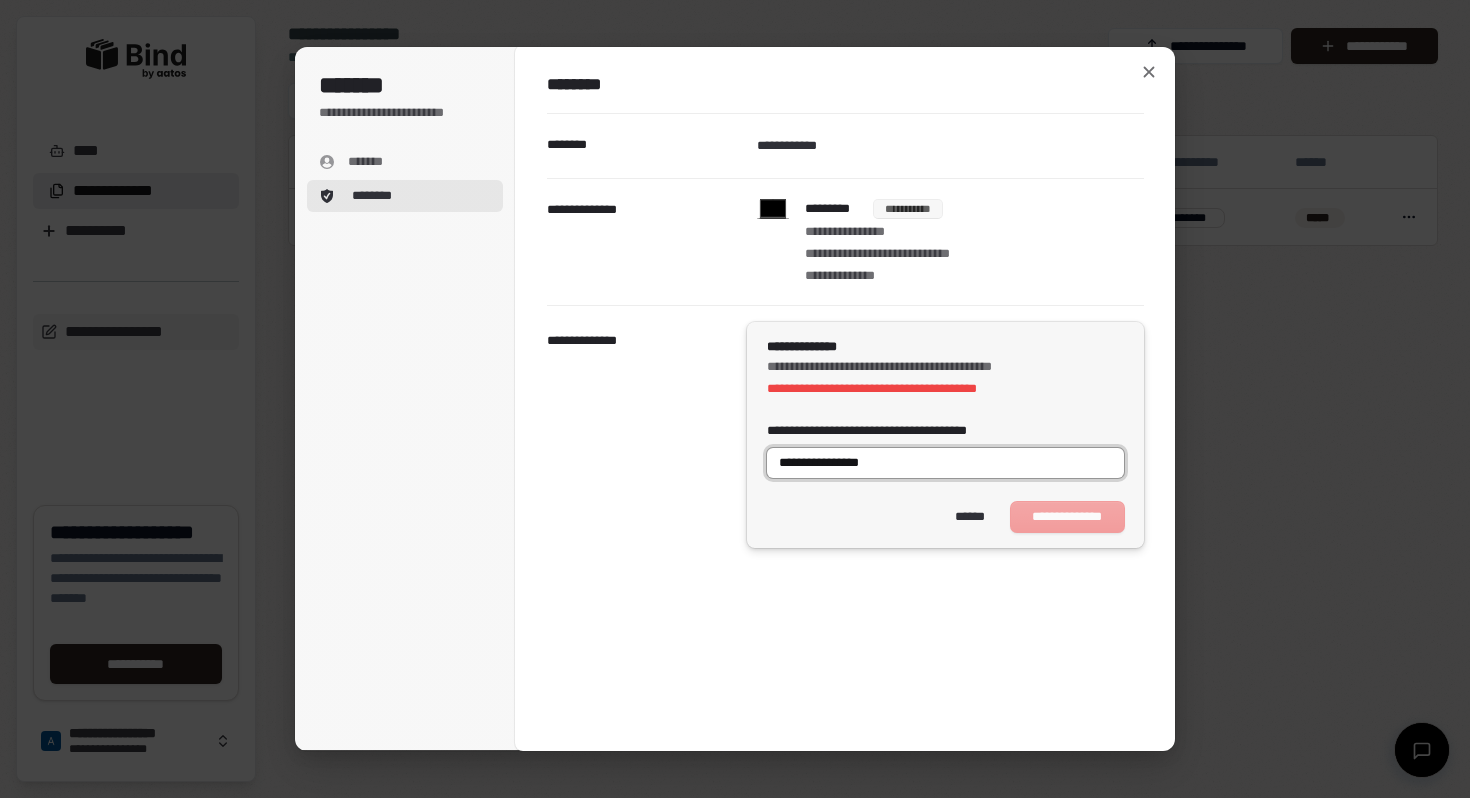 click on "**********" at bounding box center [945, 463] 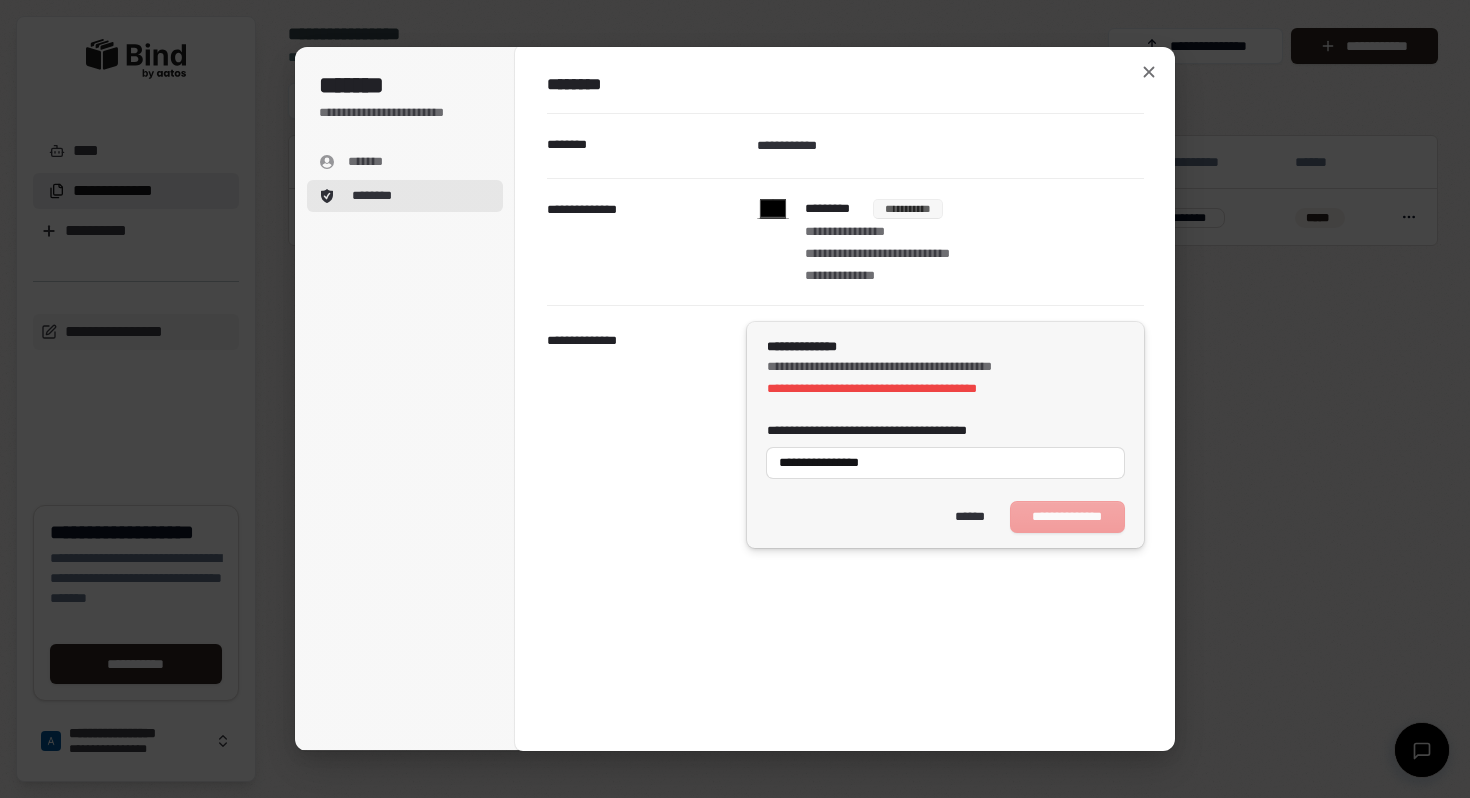 click on "**********" at bounding box center [945, 517] 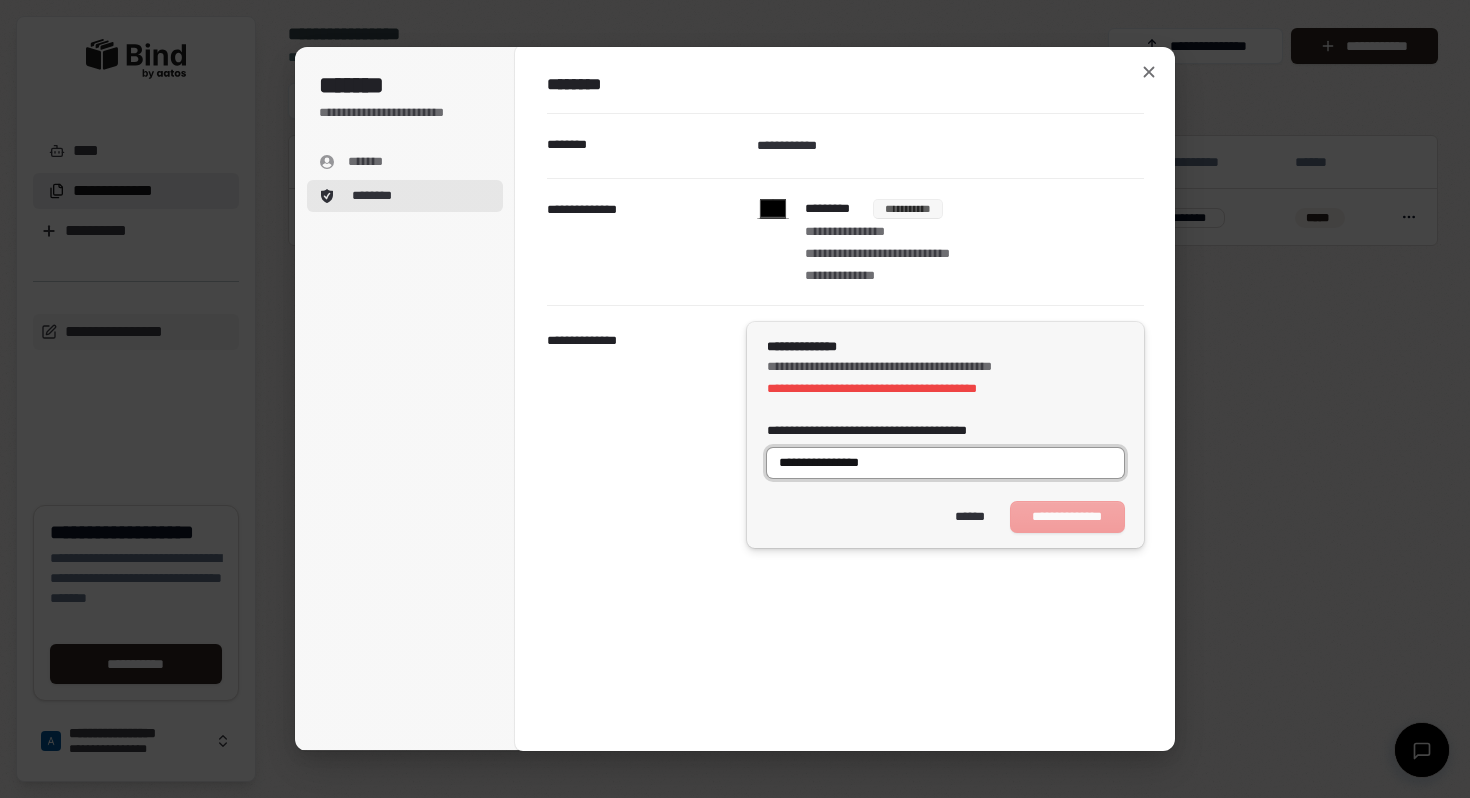 click on "**********" at bounding box center (945, 463) 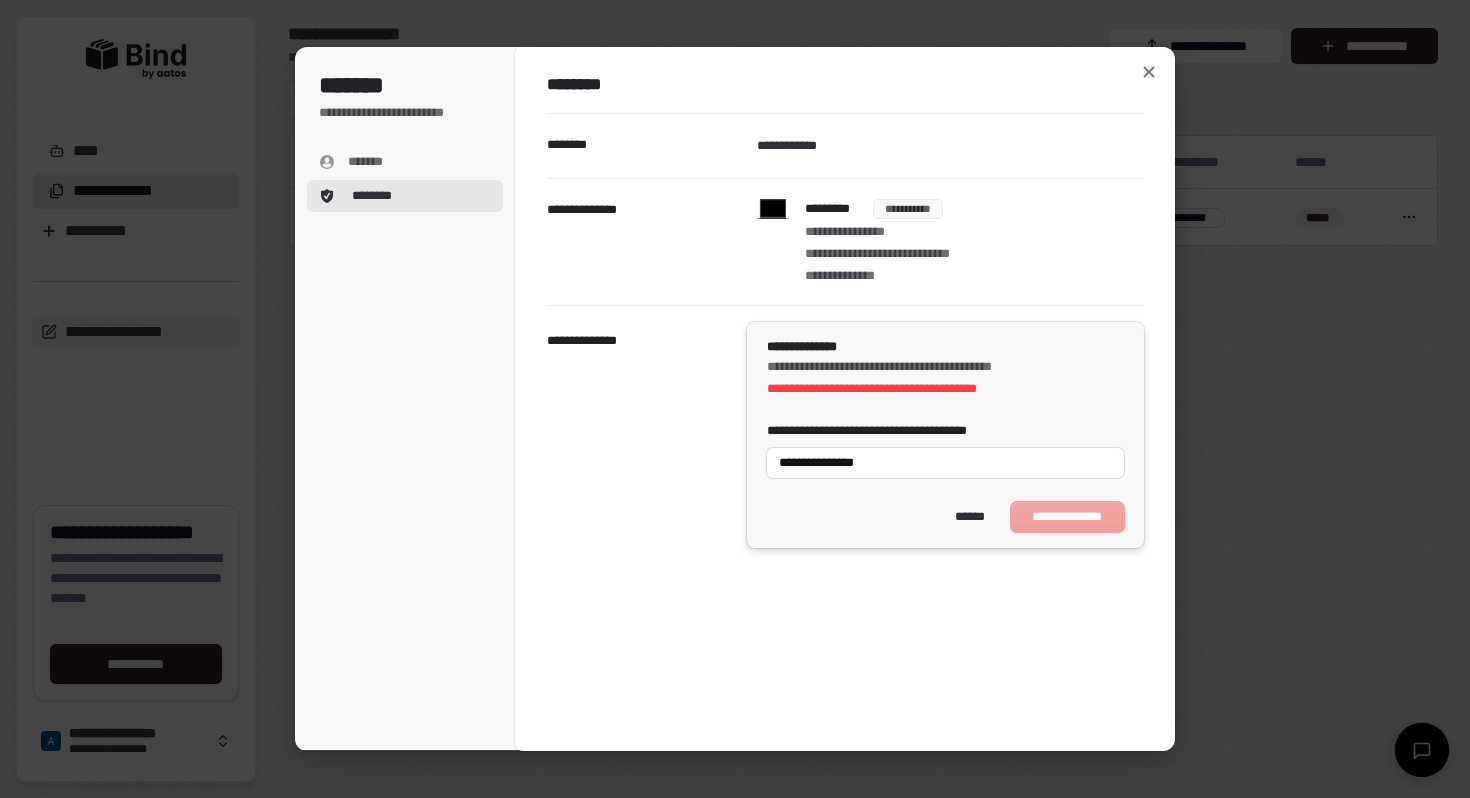 type on "**********" 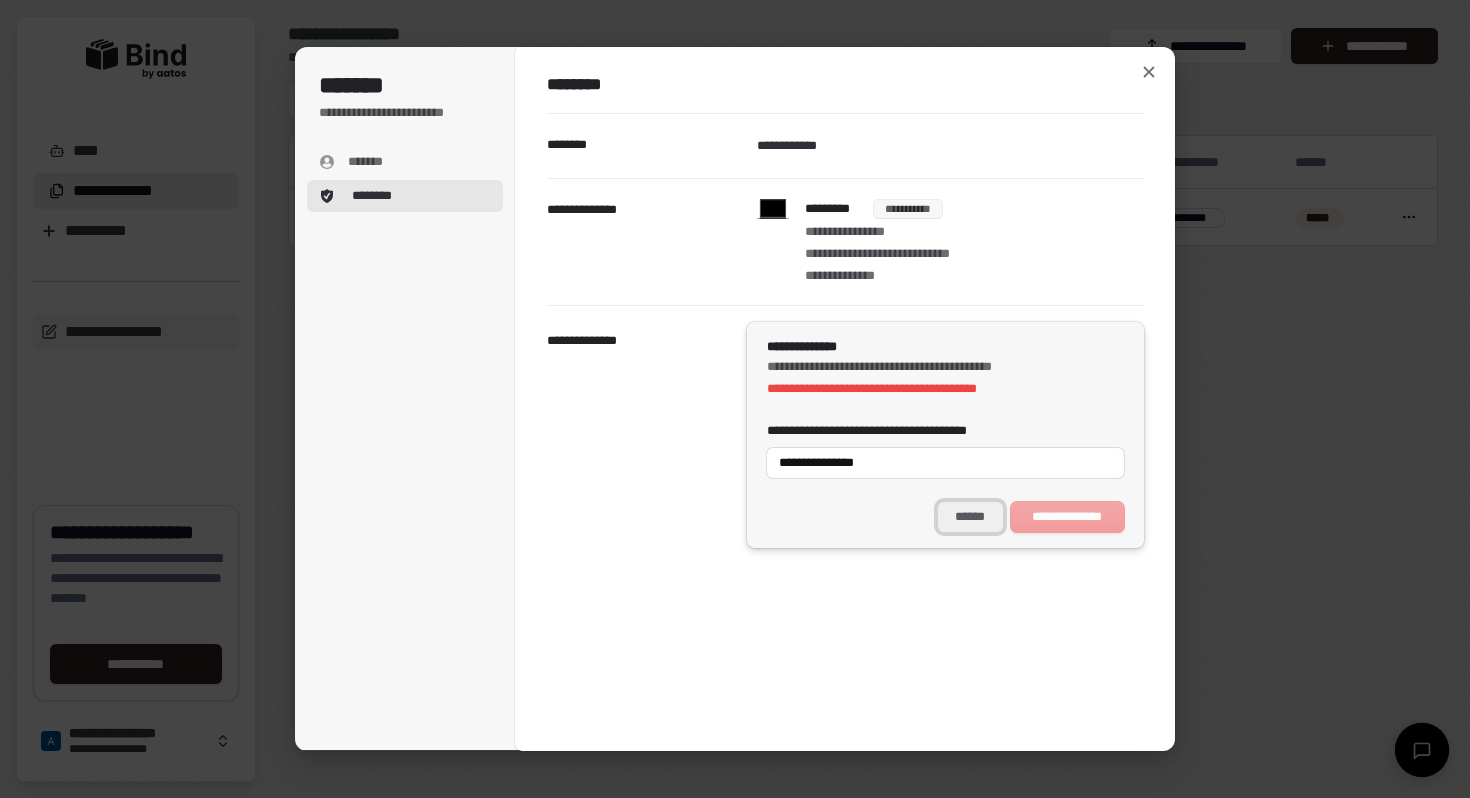 click on "******" at bounding box center [970, 517] 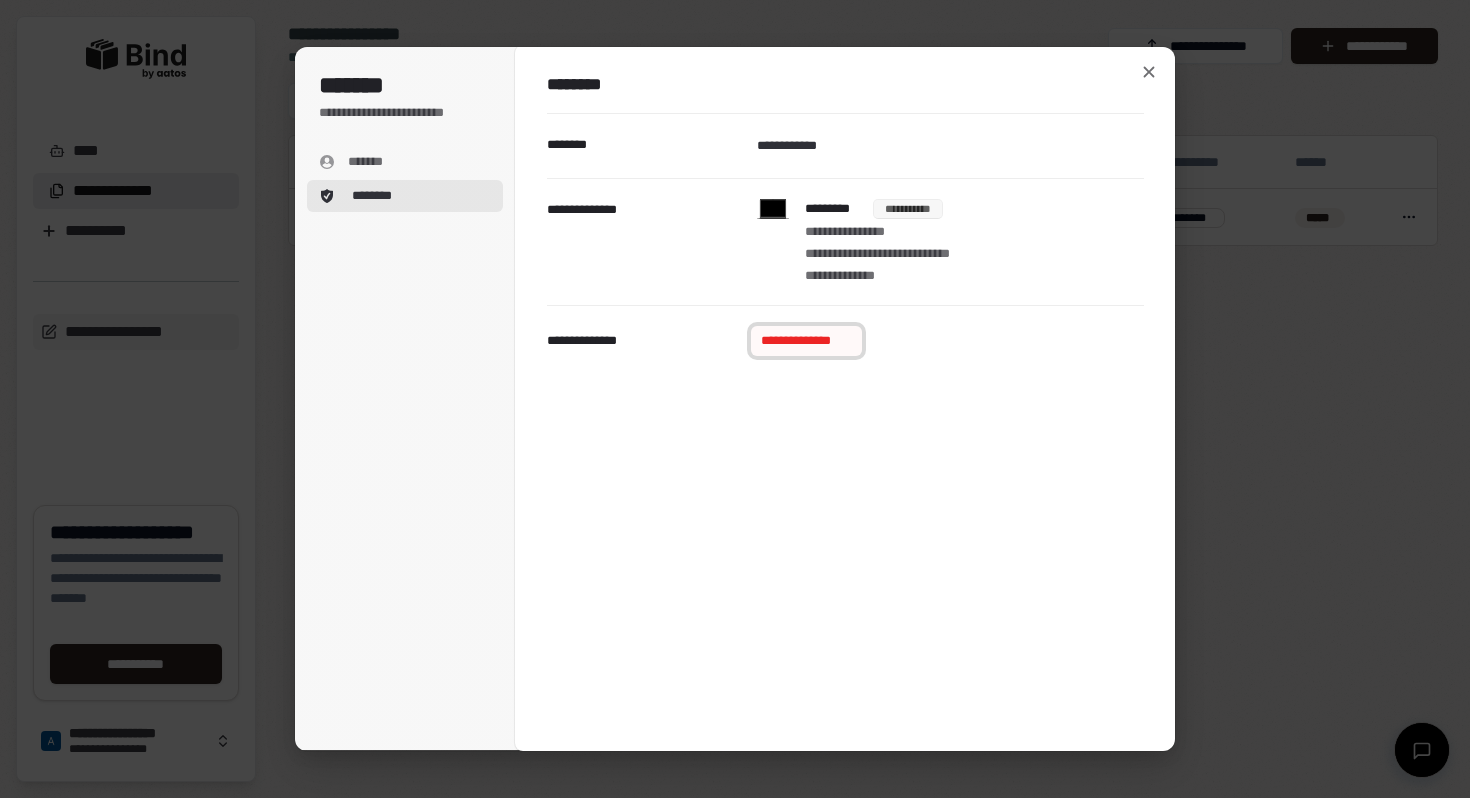 click on "**********" at bounding box center (806, 341) 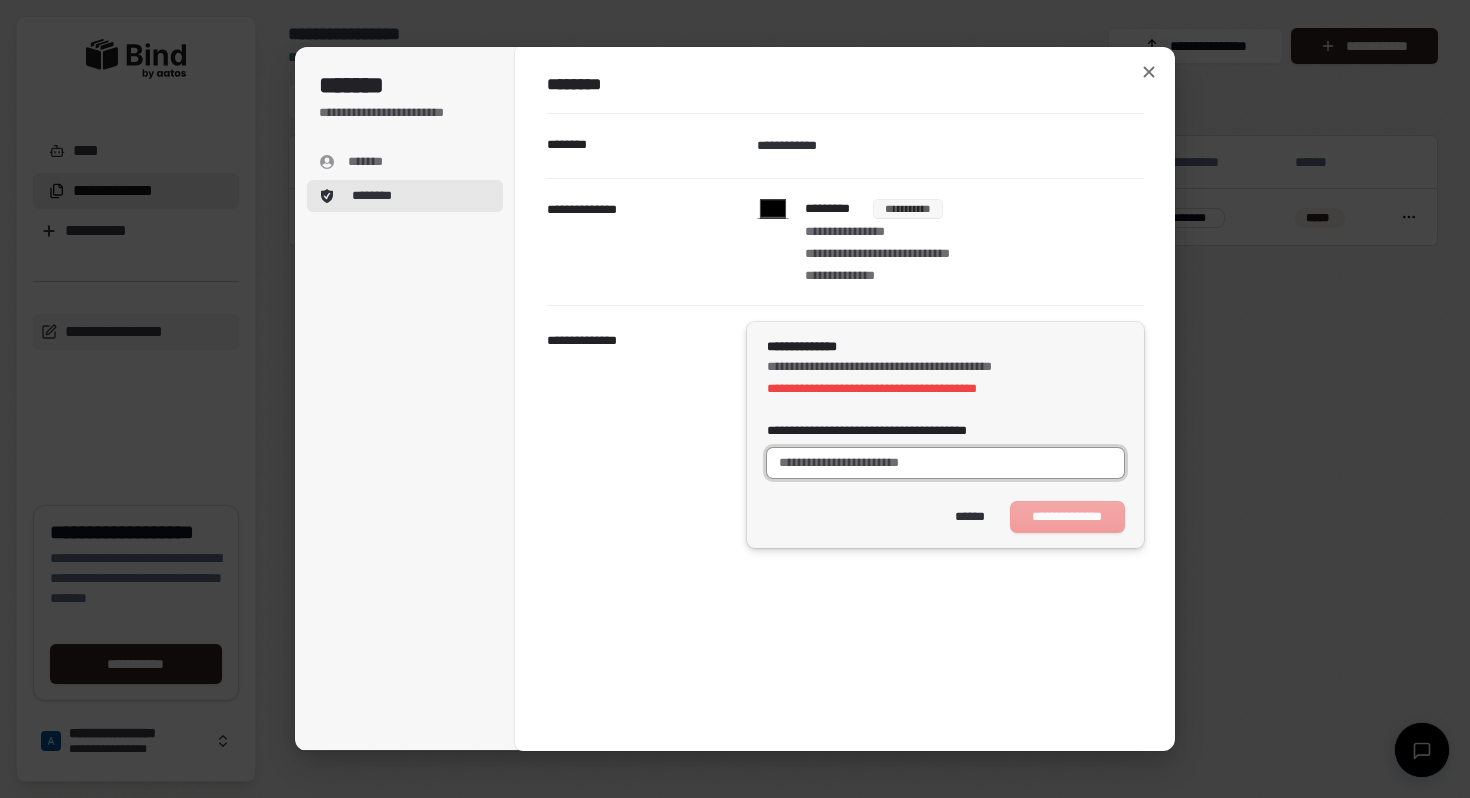 click on "**********" at bounding box center (945, 463) 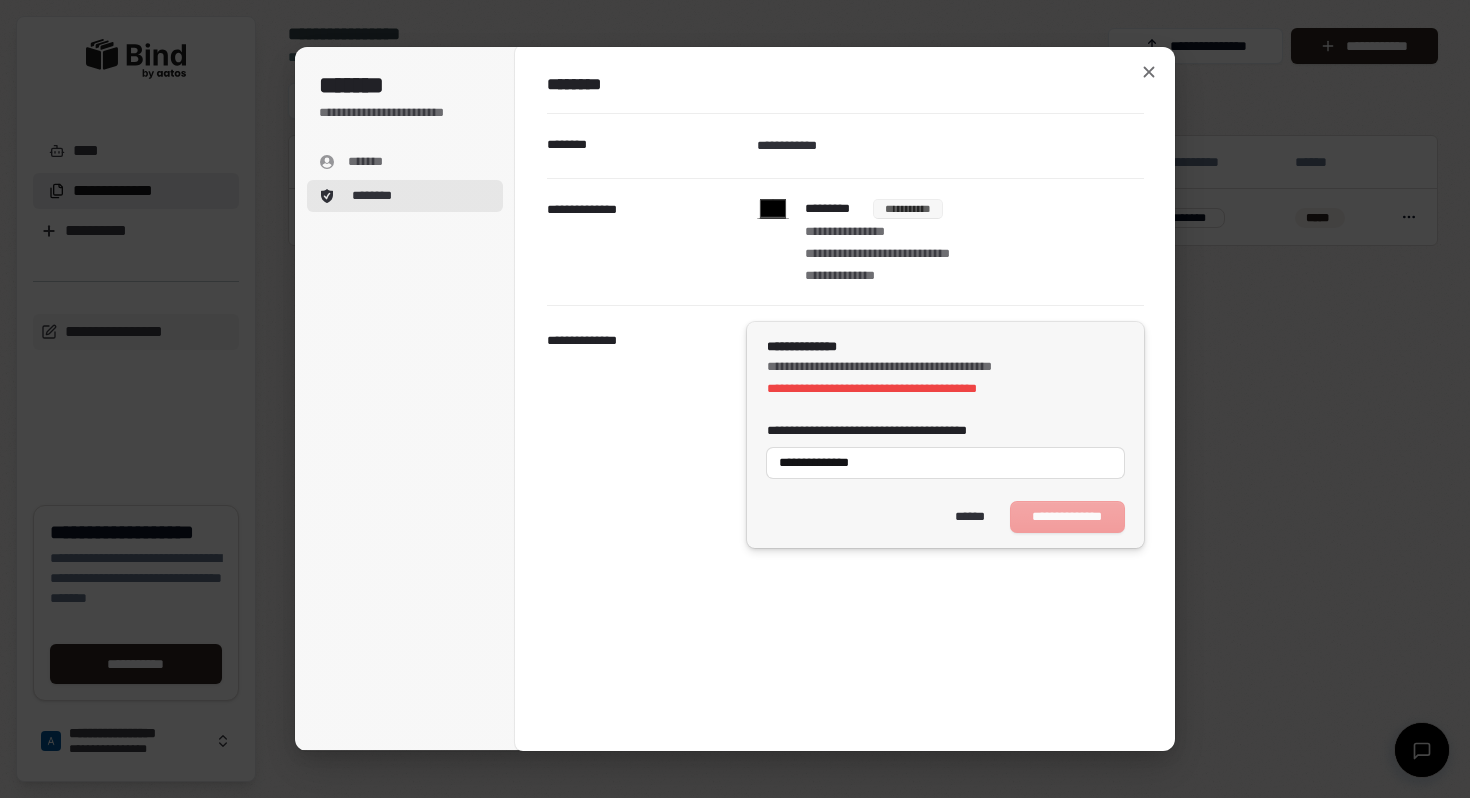 type on "**********" 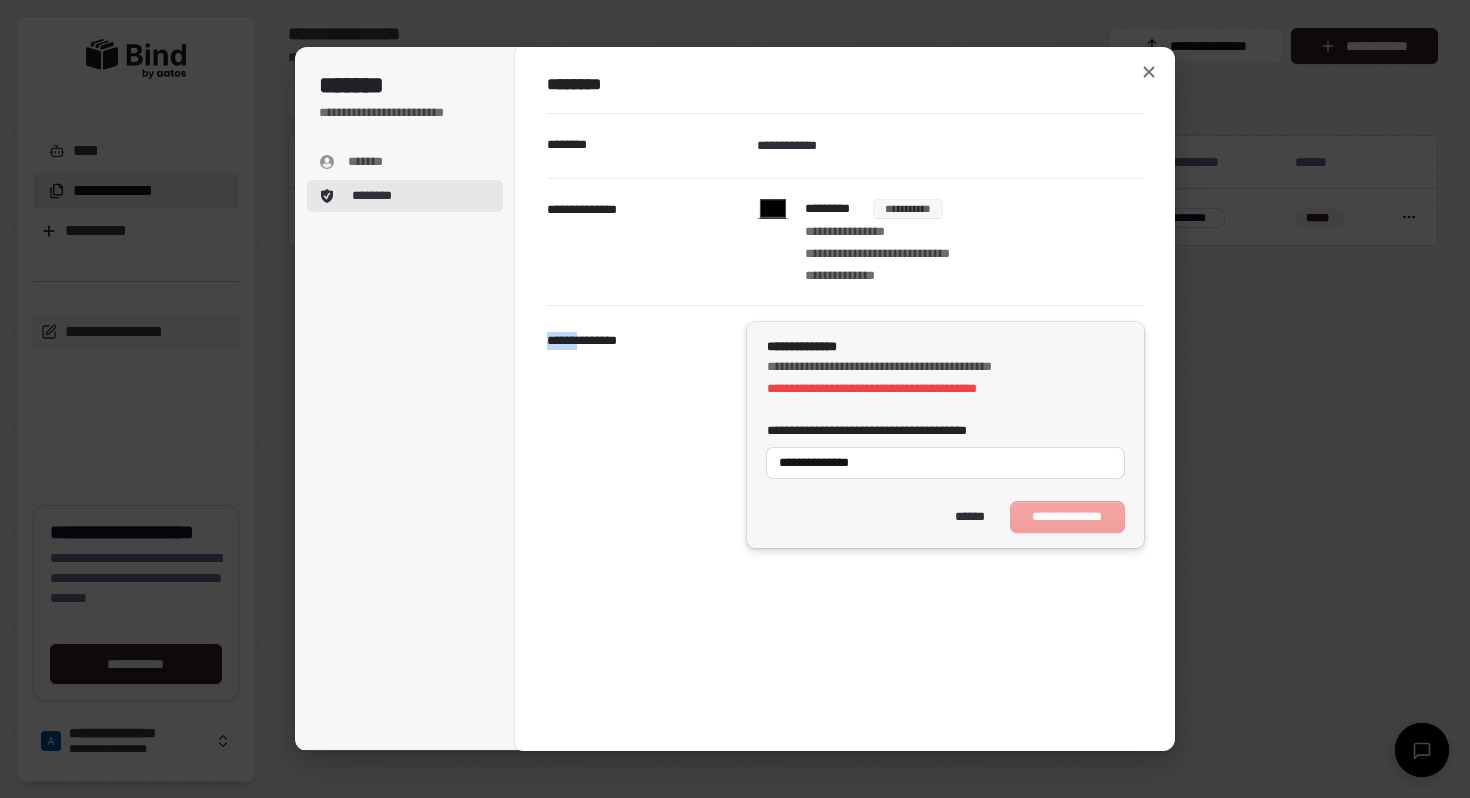 click on "**********" at bounding box center (945, 517) 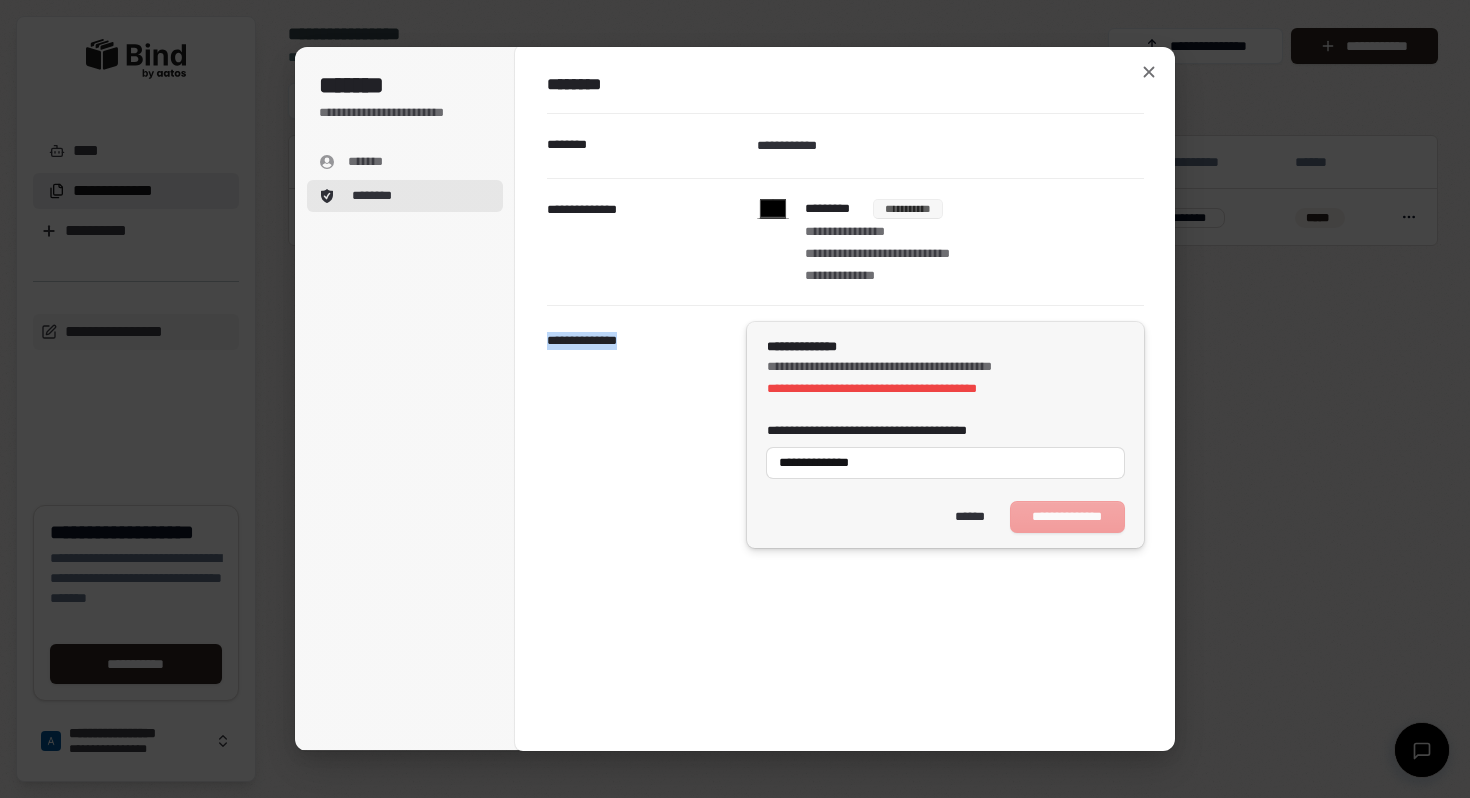 click on "**********" at bounding box center (945, 517) 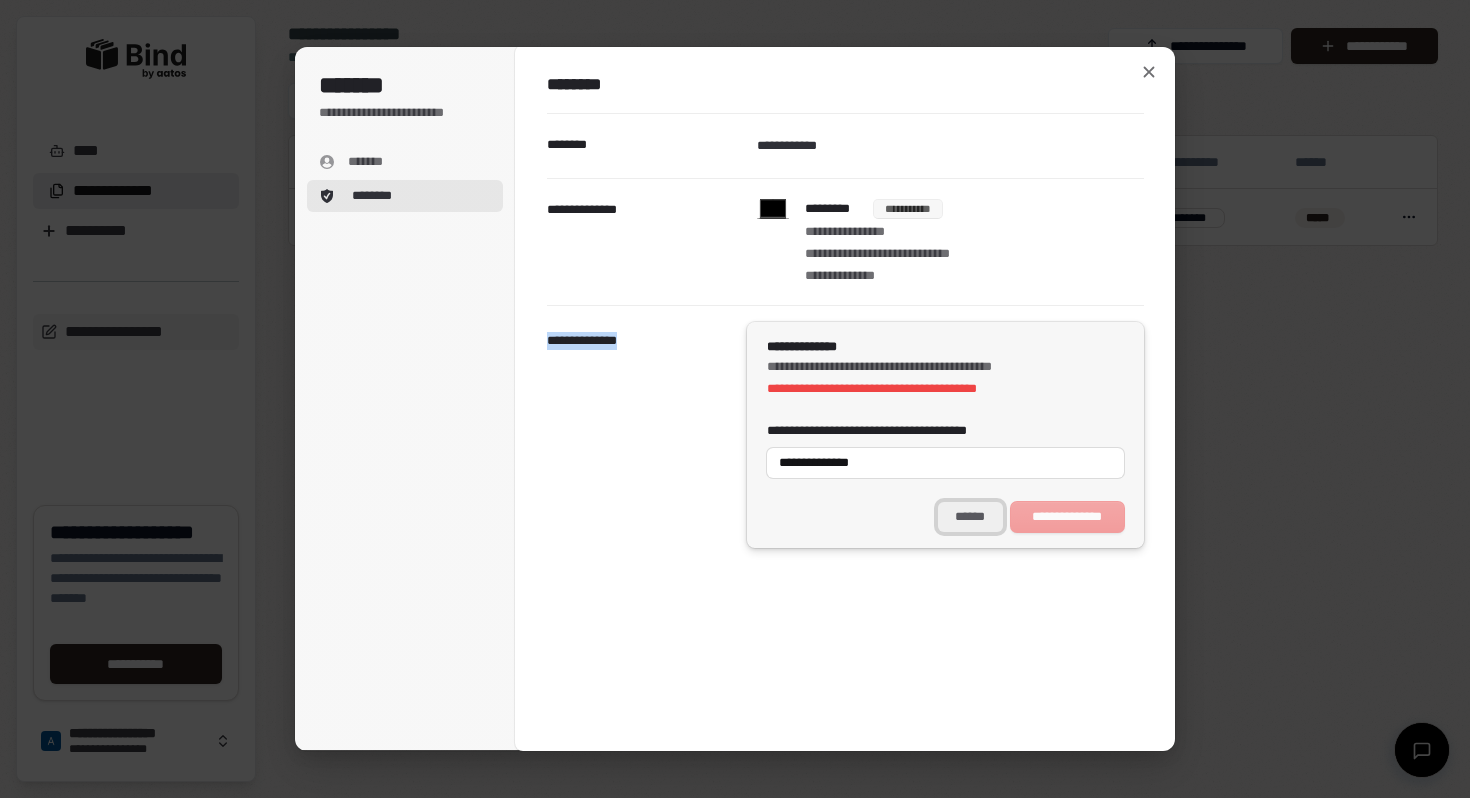 click on "******" at bounding box center [970, 517] 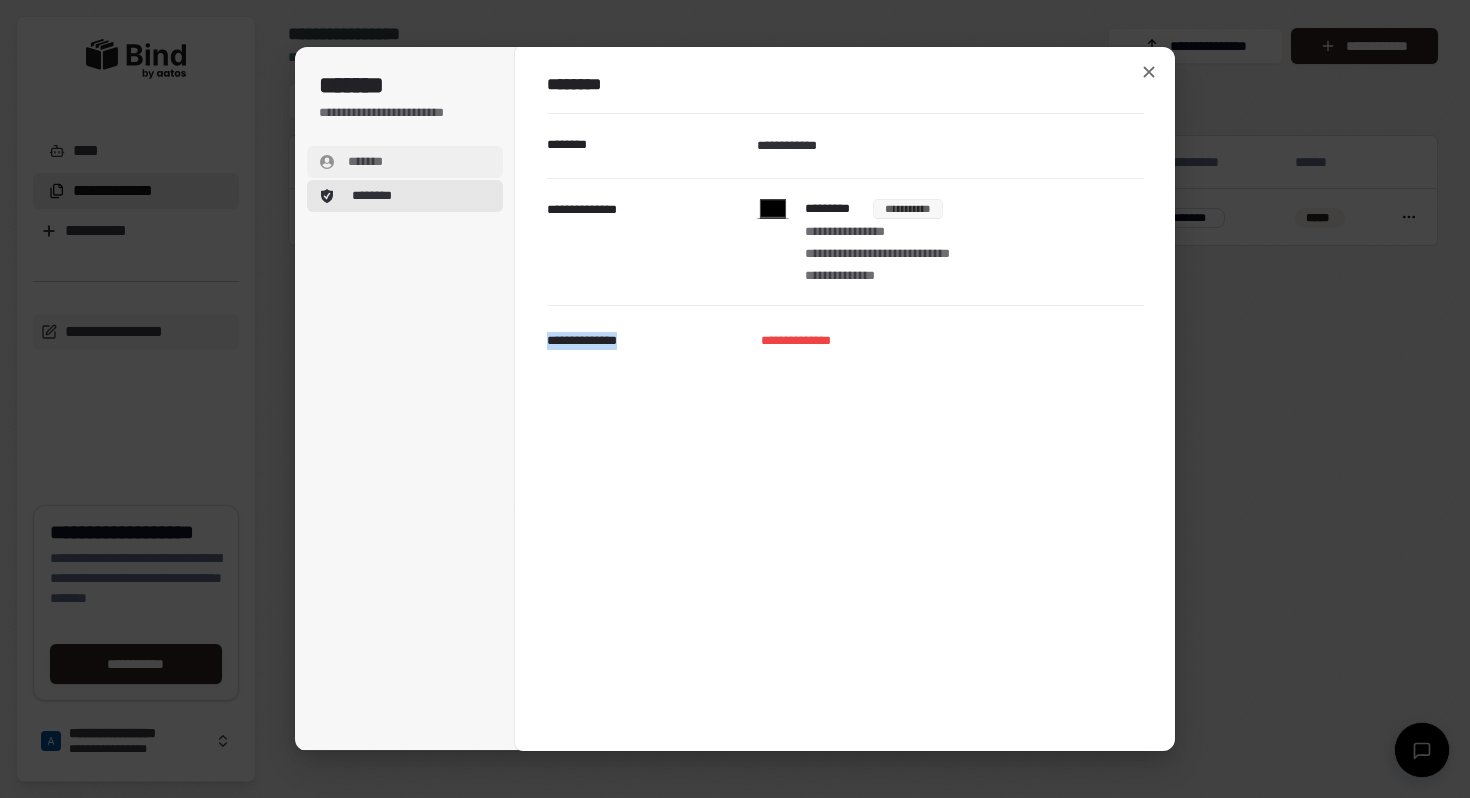 click on "*******" at bounding box center (405, 162) 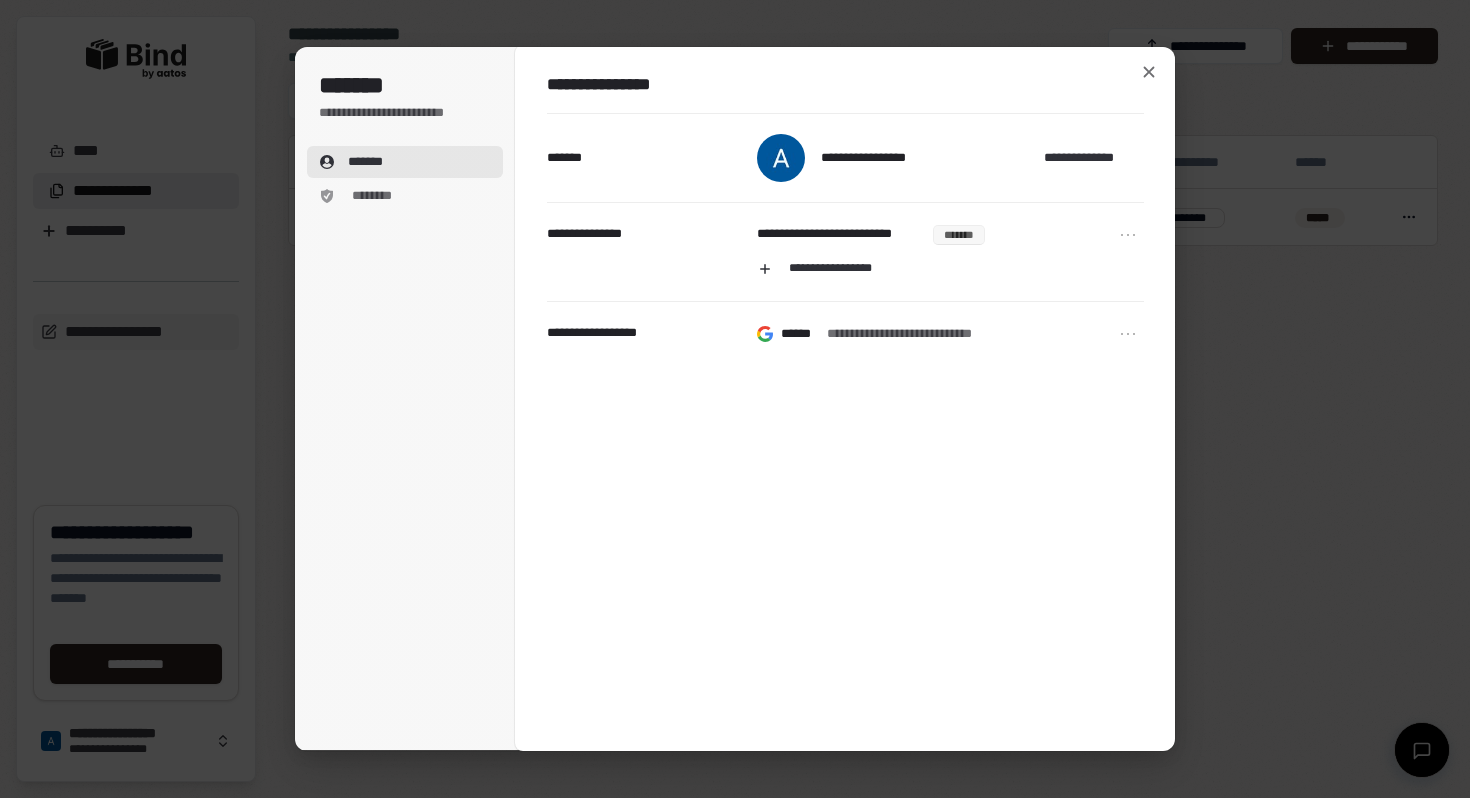 click on "******* ********" at bounding box center (405, 179) 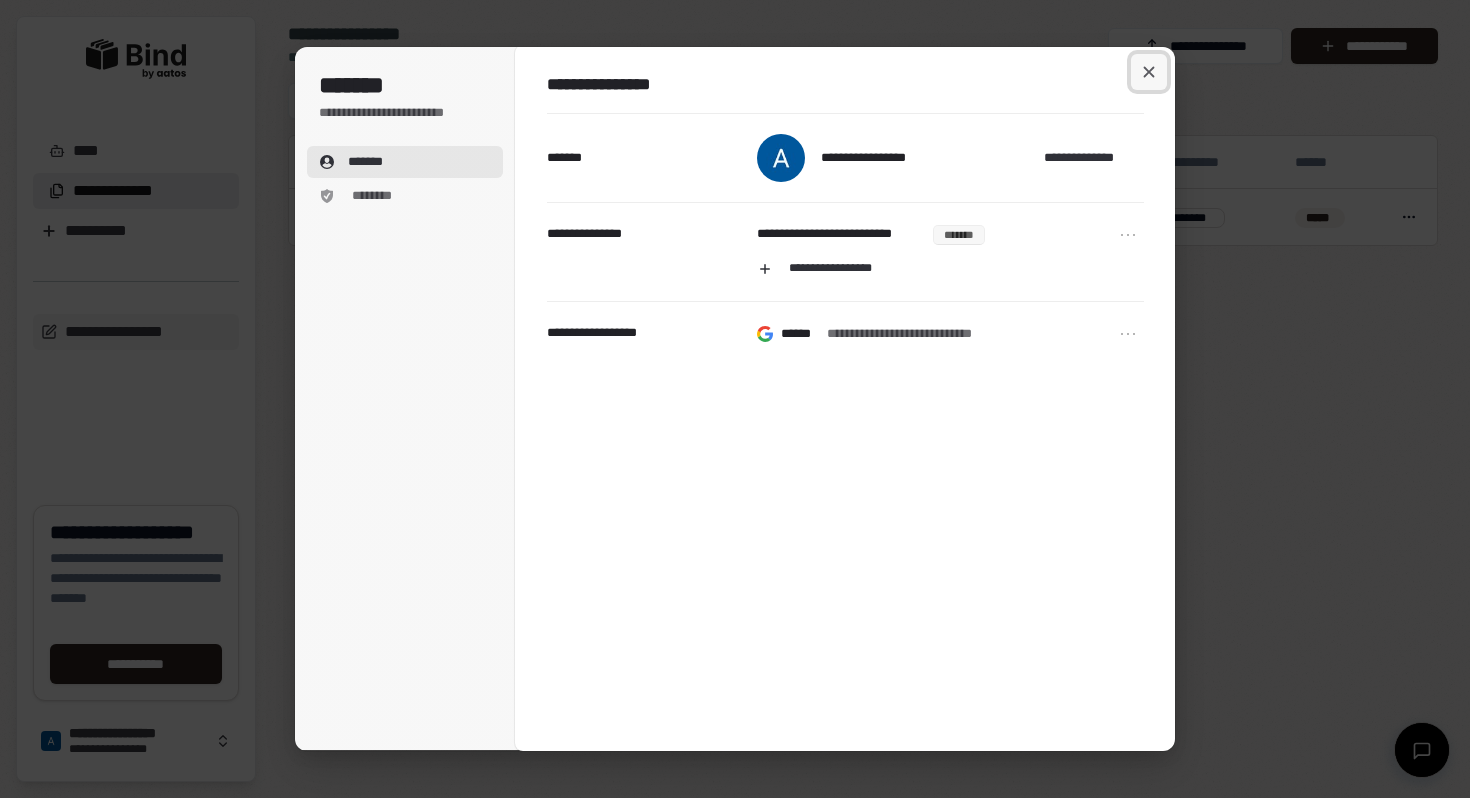 click 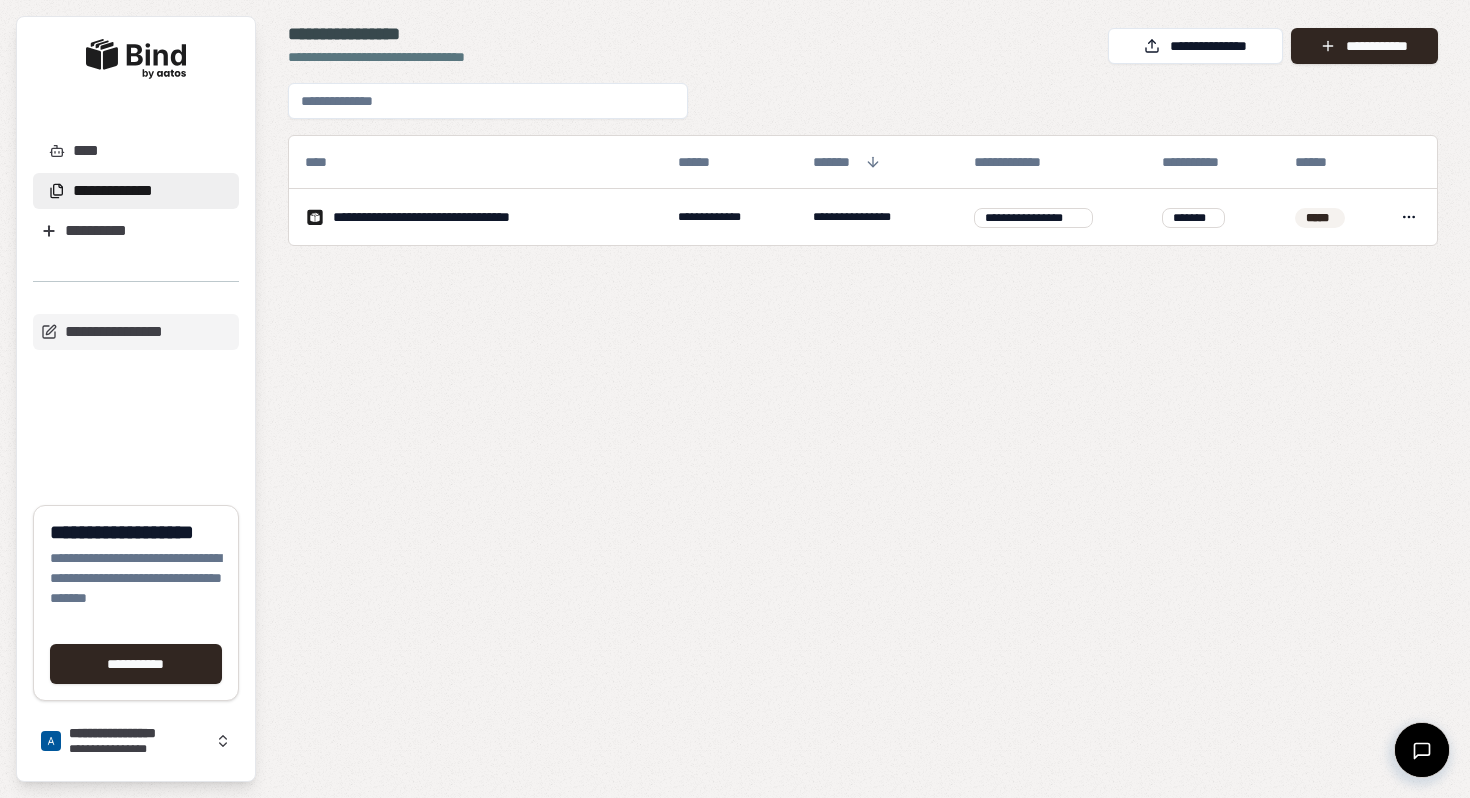 scroll, scrollTop: 0, scrollLeft: 0, axis: both 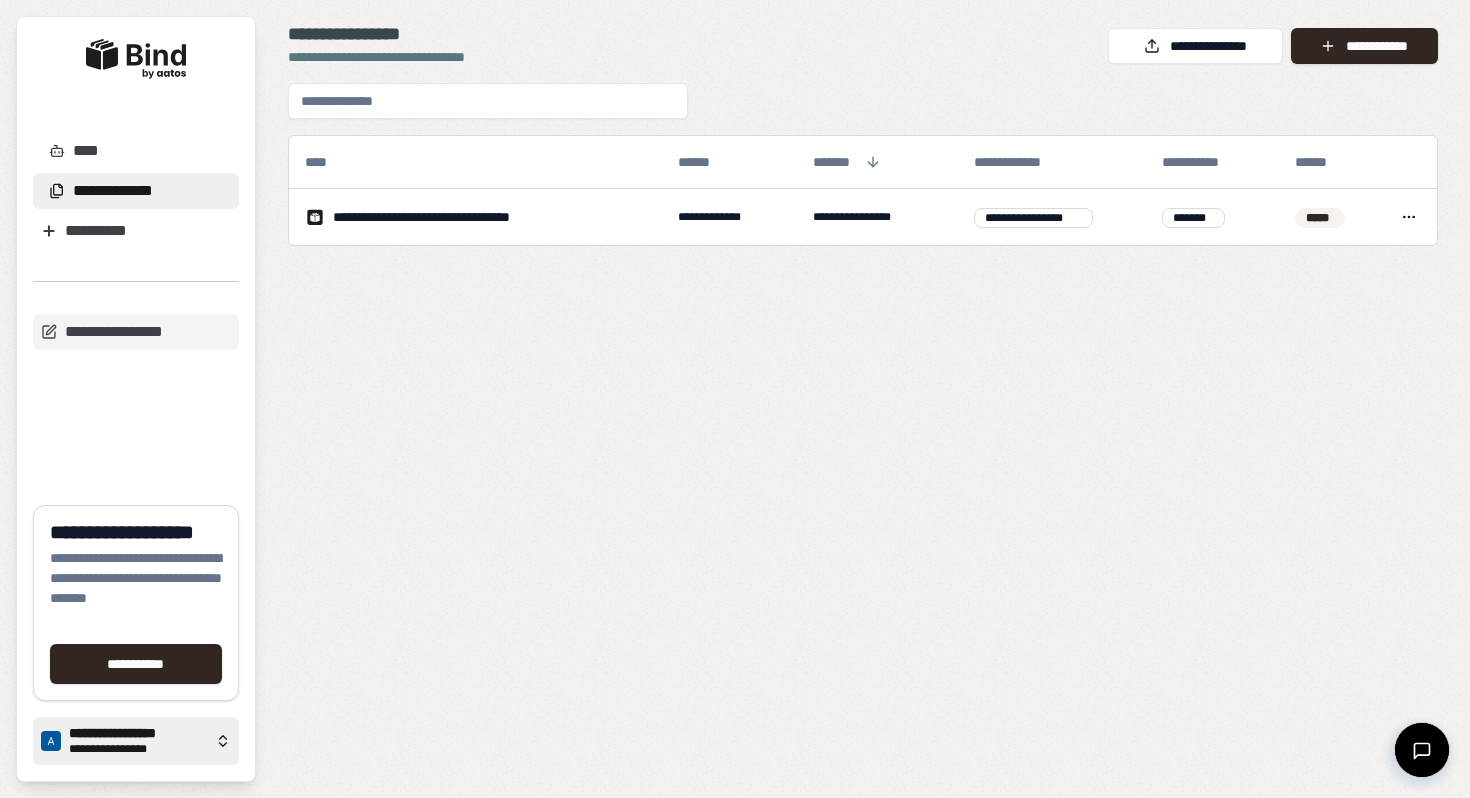 click on "**********" at bounding box center (138, 734) 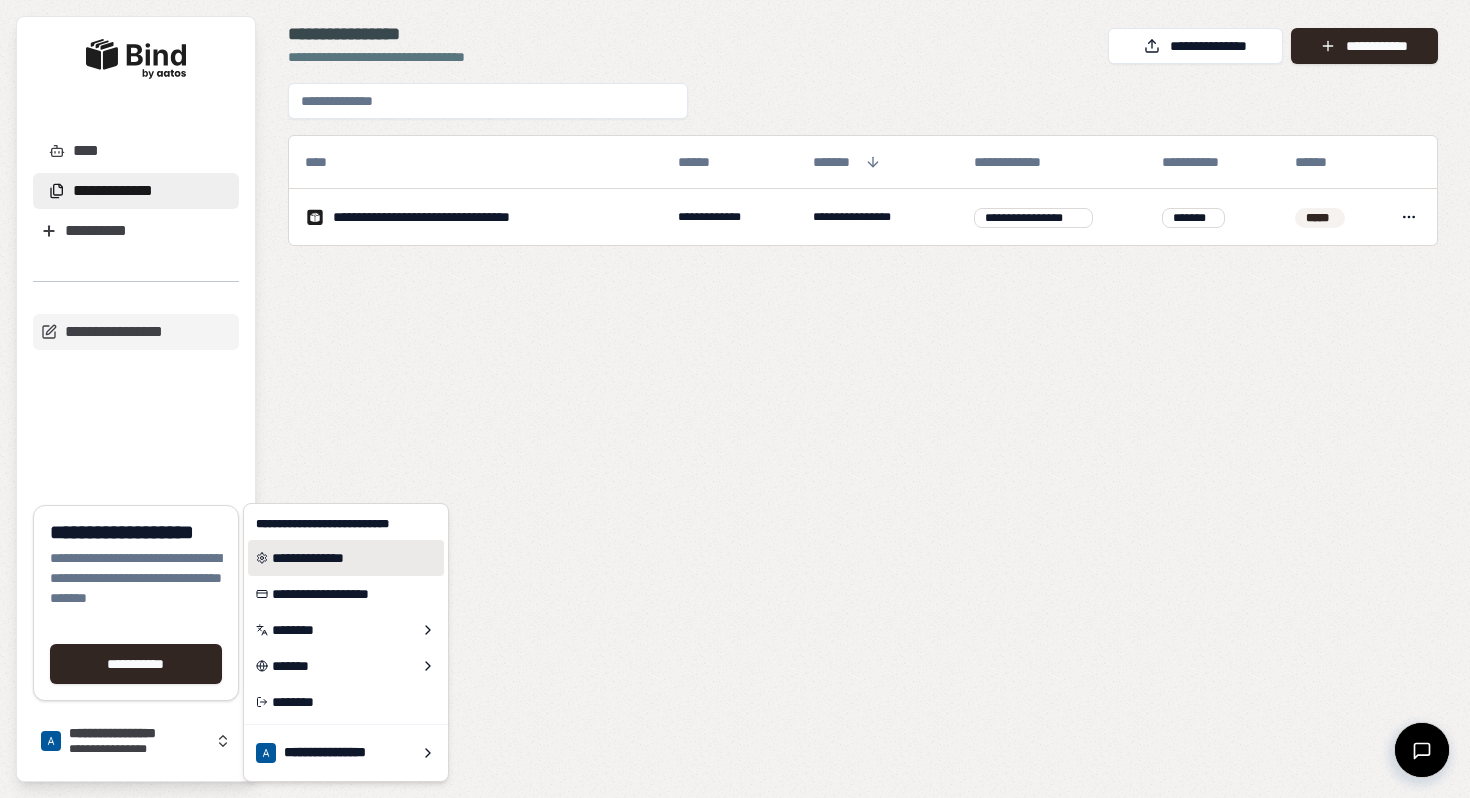 click on "**********" at bounding box center (346, 558) 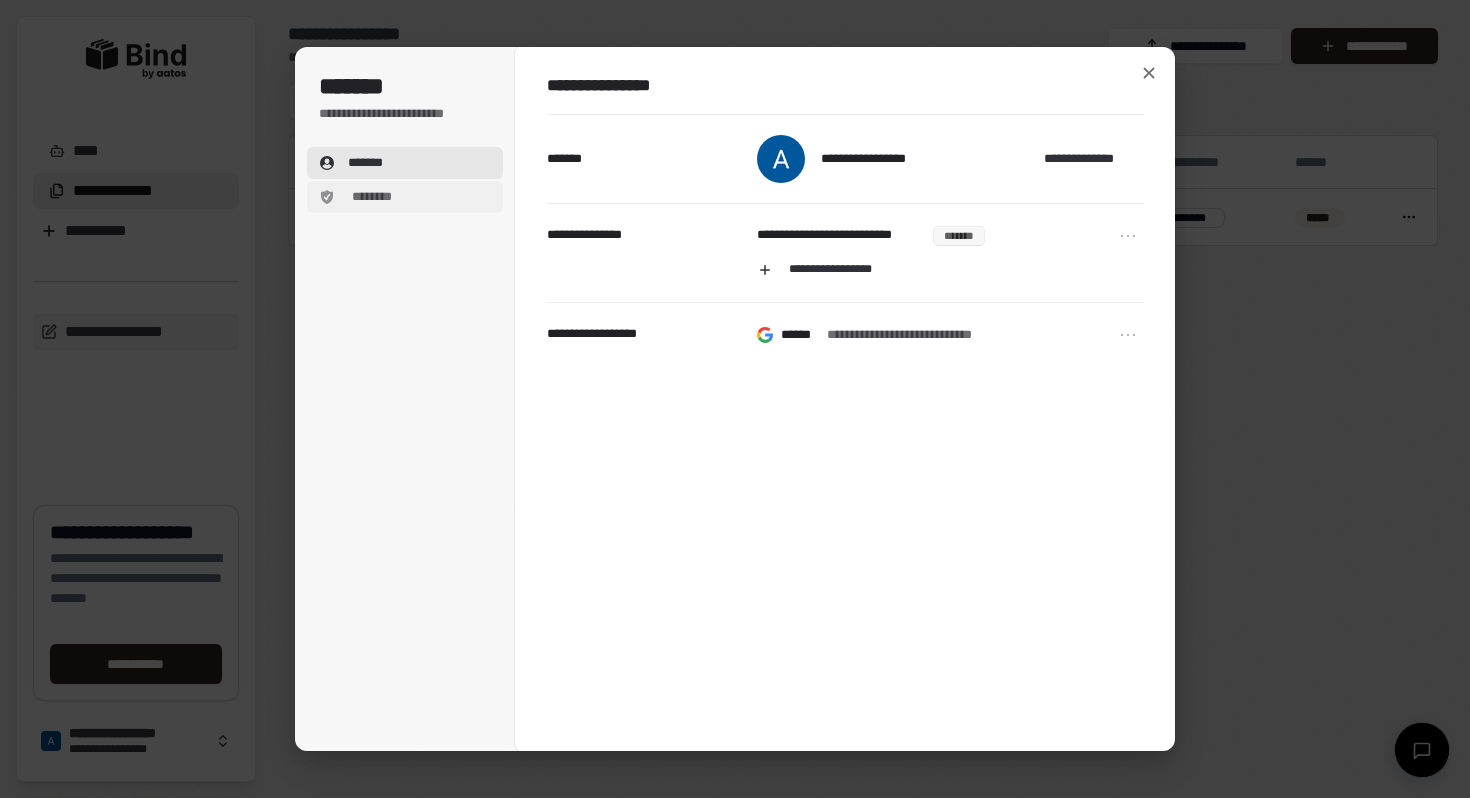 click on "********" at bounding box center (371, 197) 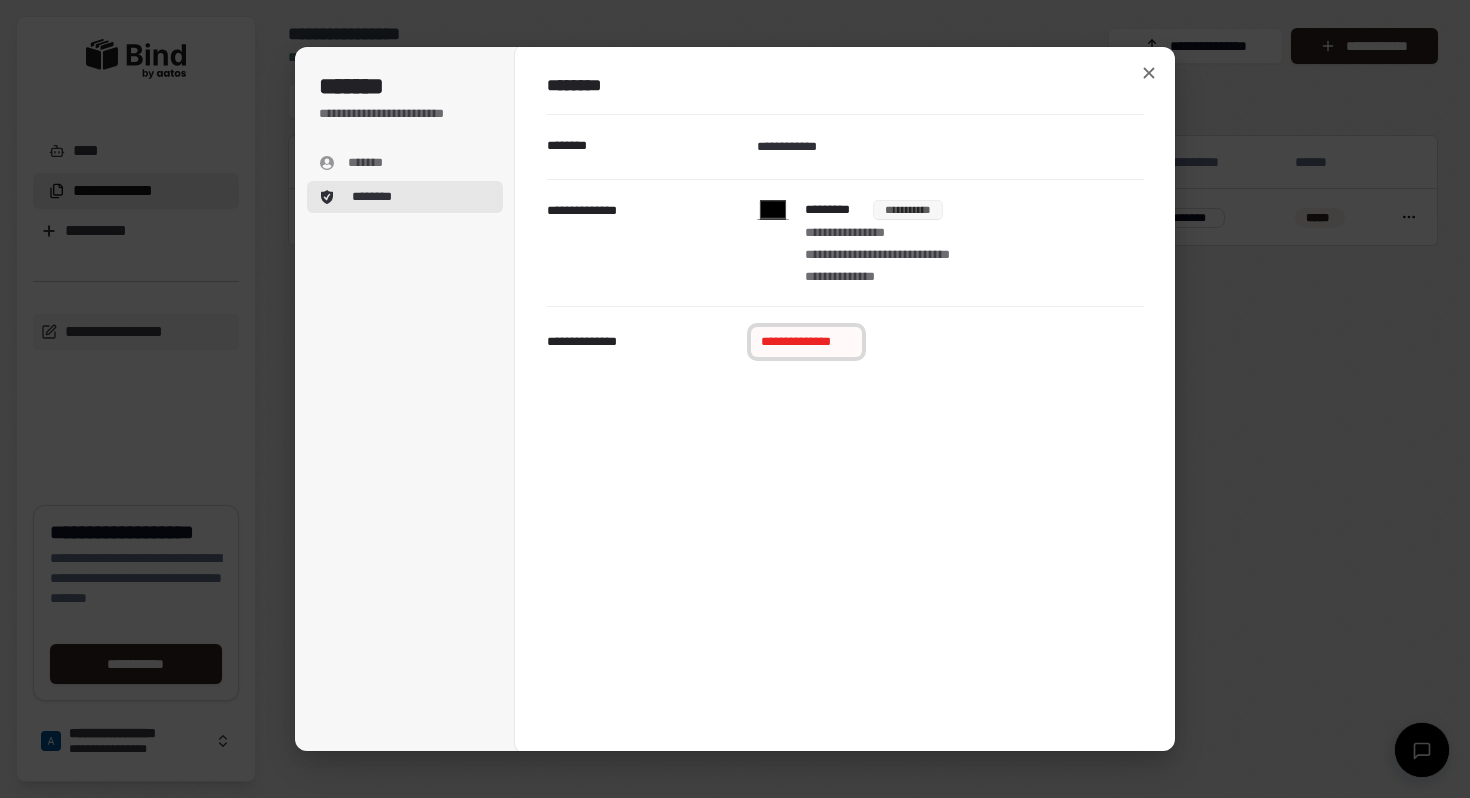 click on "**********" at bounding box center [806, 342] 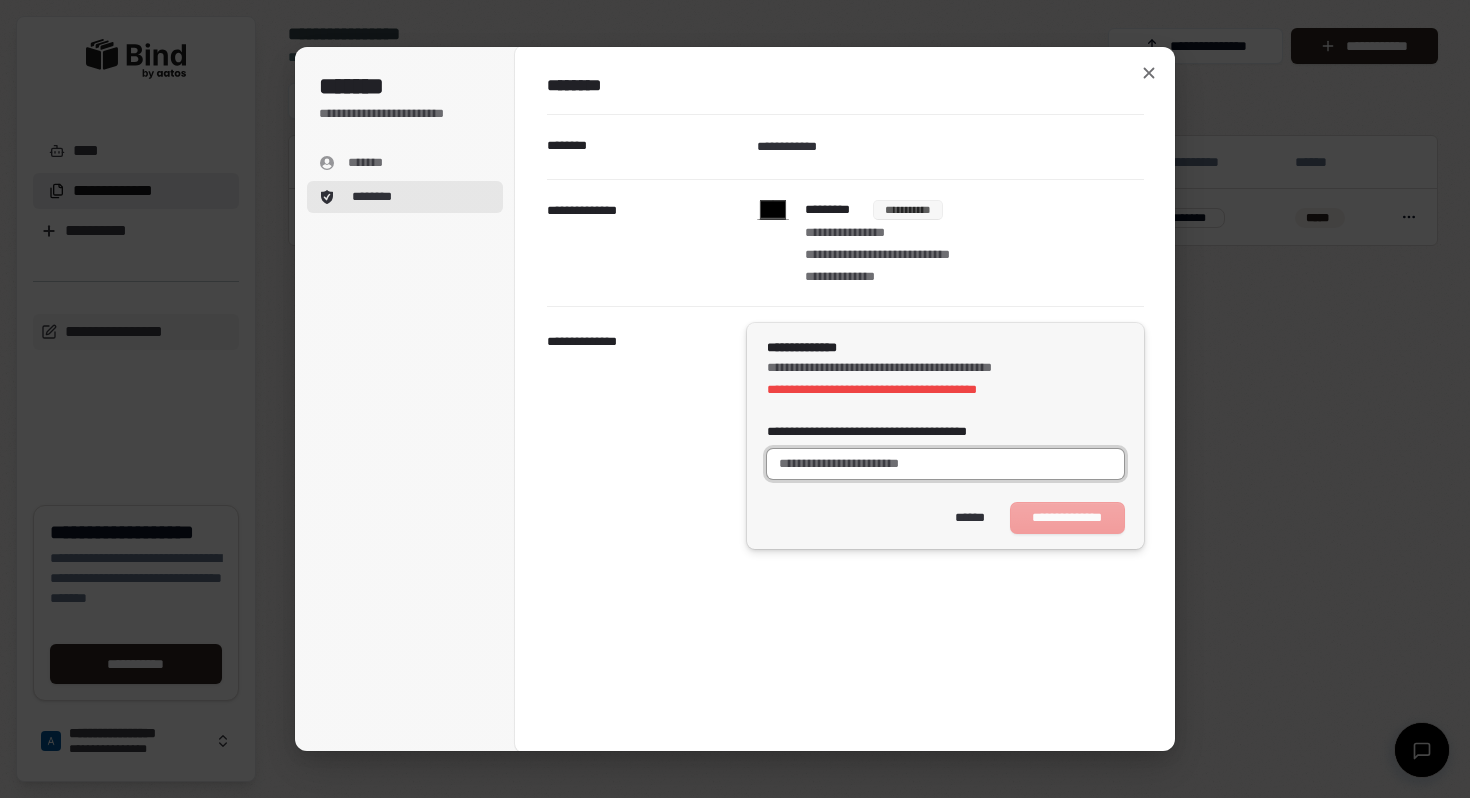 click on "**********" at bounding box center [945, 464] 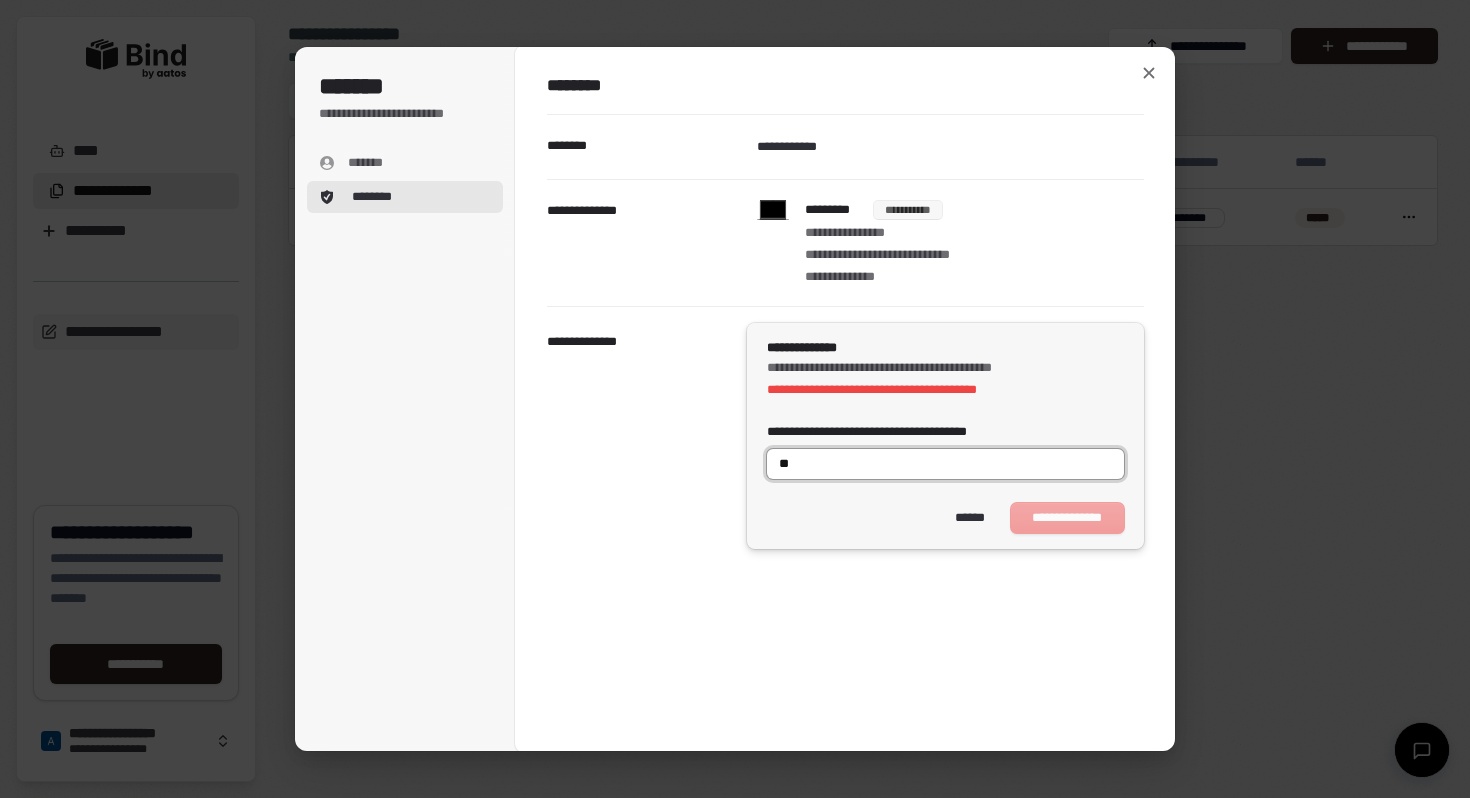 scroll, scrollTop: 1, scrollLeft: 0, axis: vertical 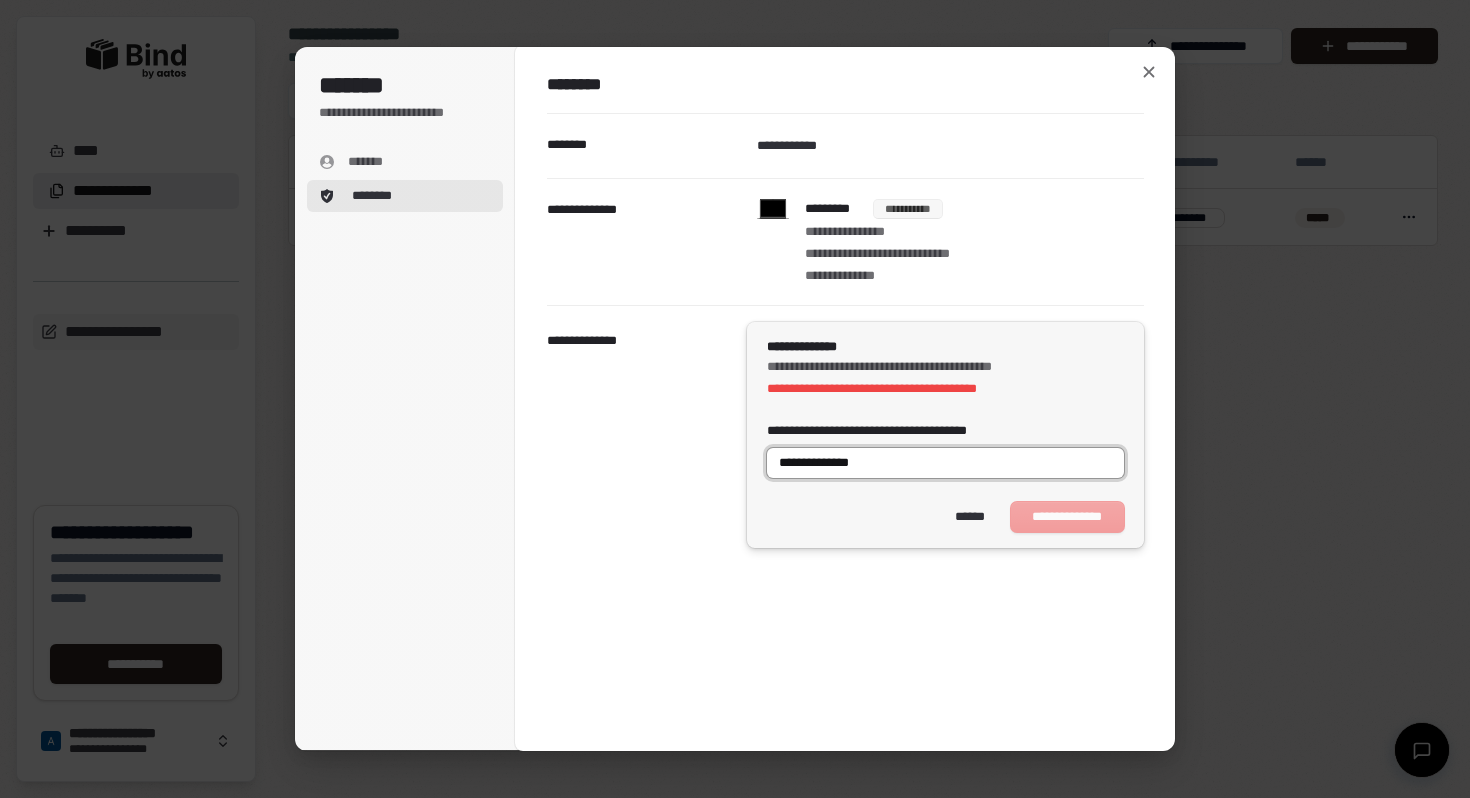 click at bounding box center (767, 358) 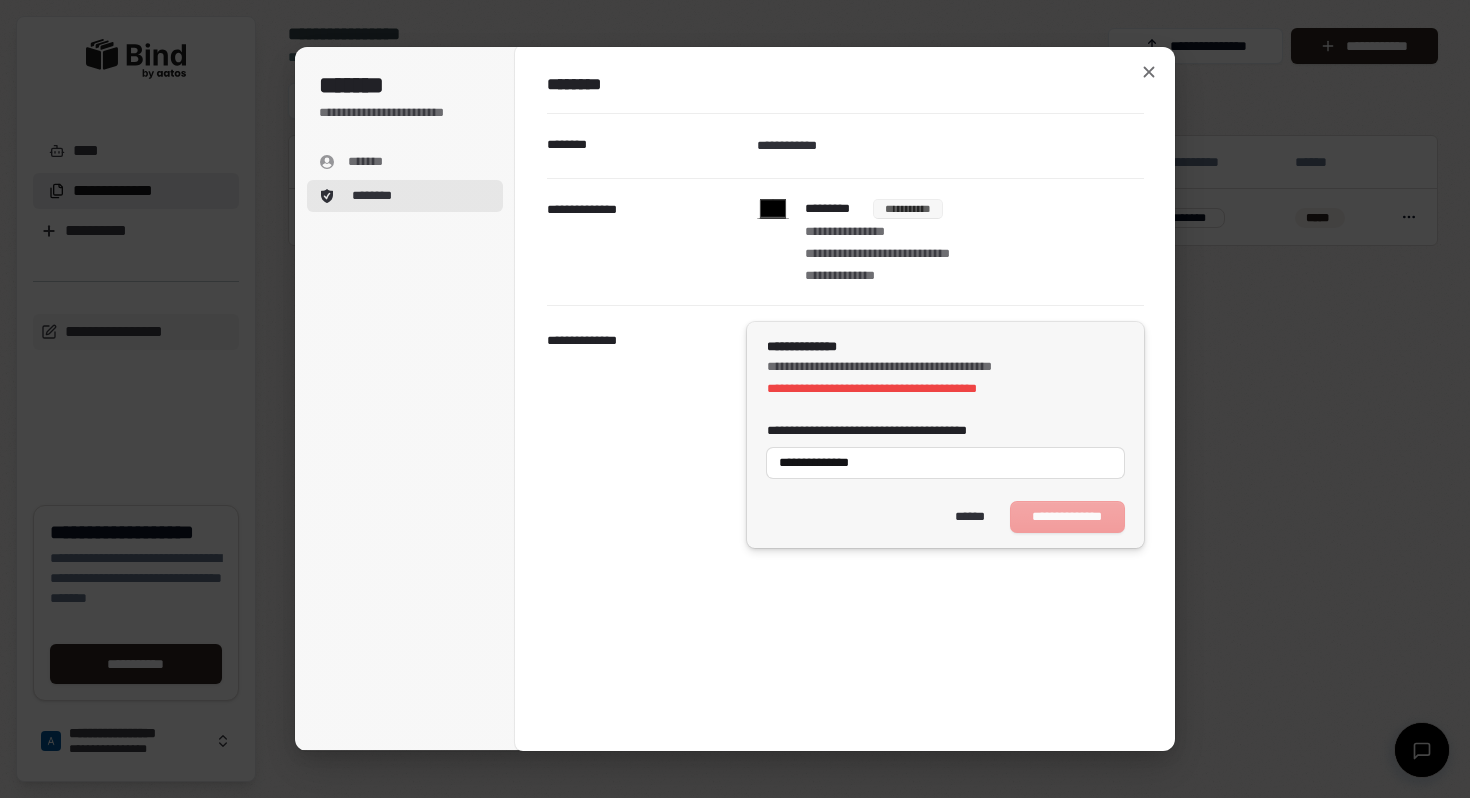 click on "**********" at bounding box center [945, 517] 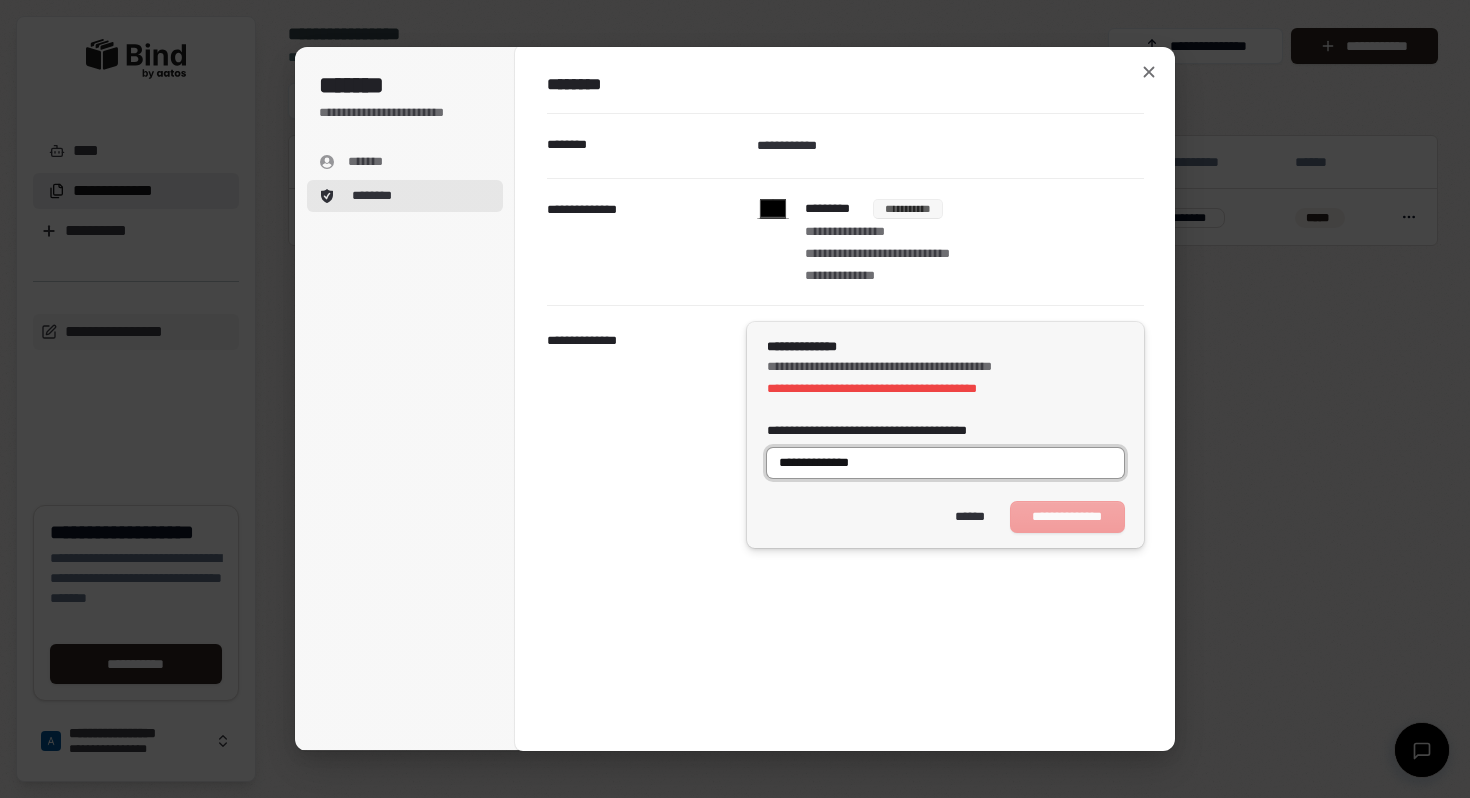 click on "**********" at bounding box center (945, 463) 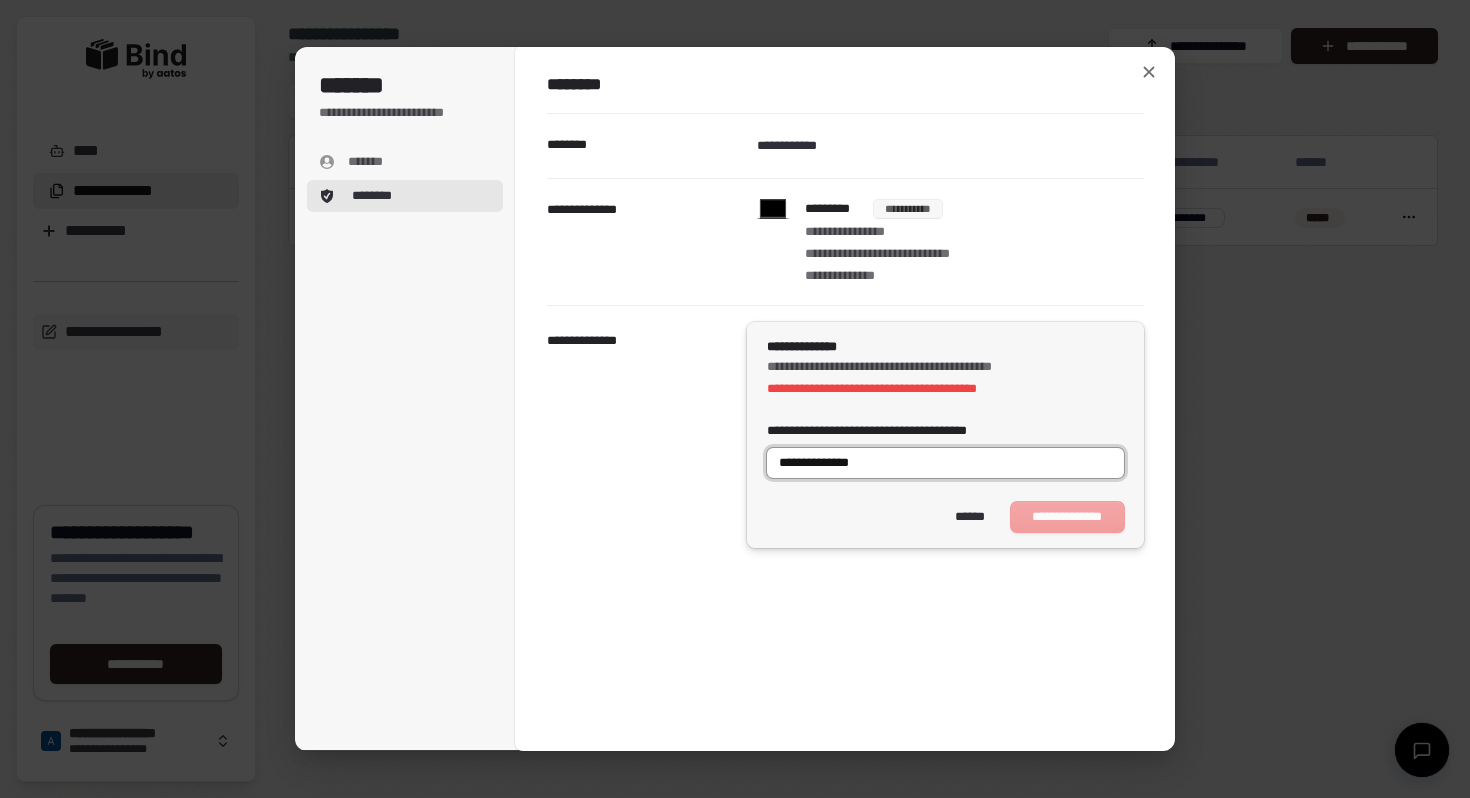 click at bounding box center (767, 358) 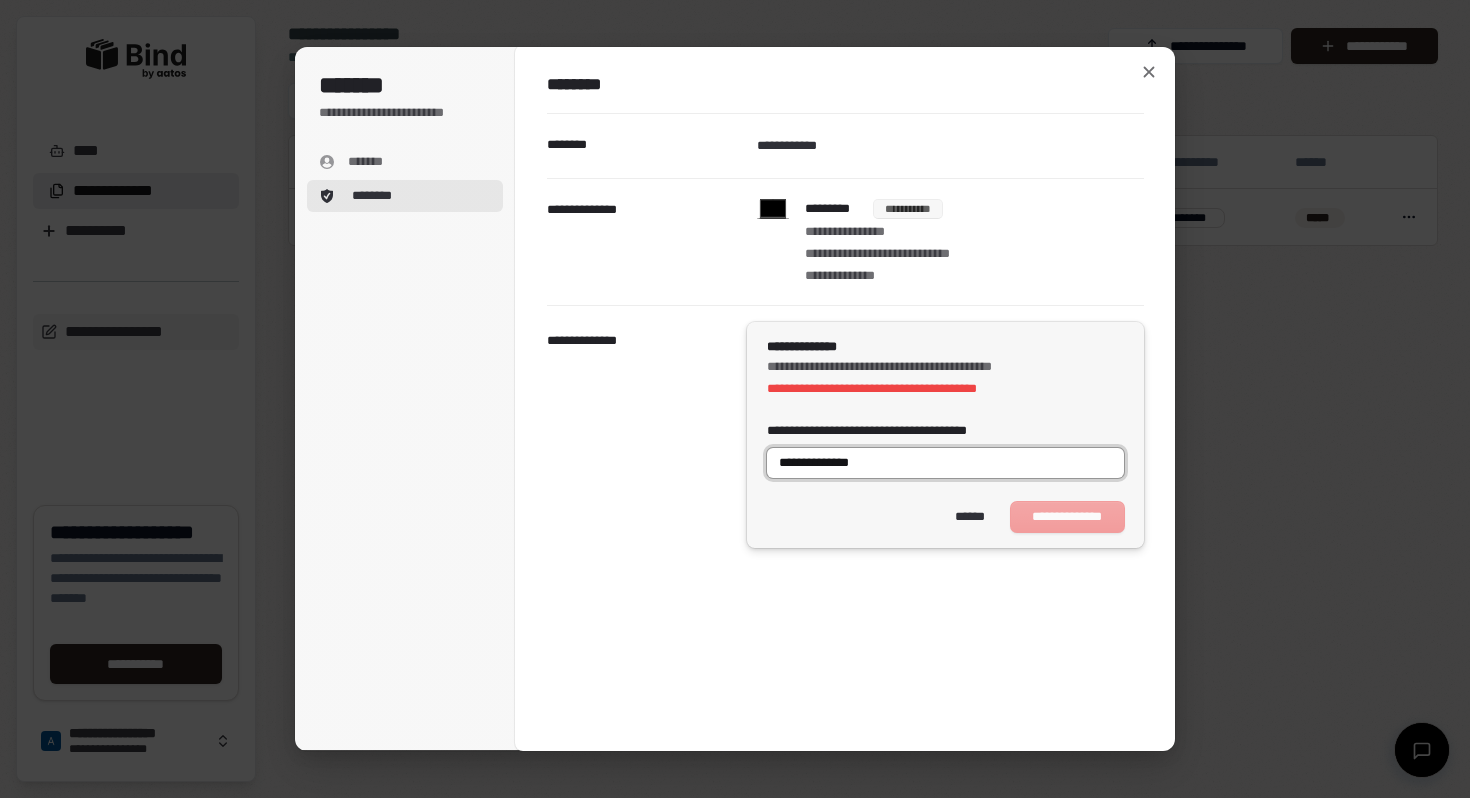 click on "**********" at bounding box center (945, 463) 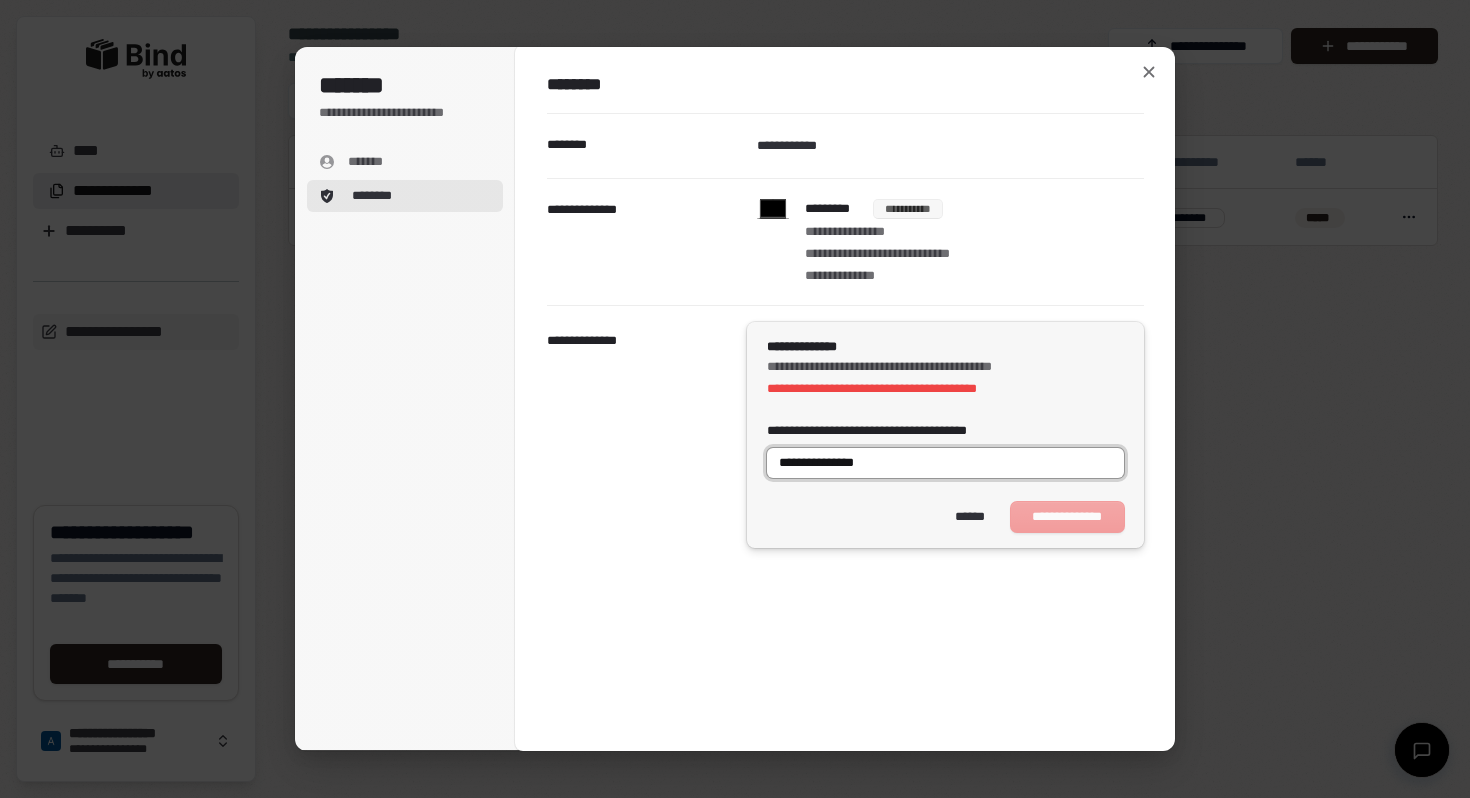 click on "**********" at bounding box center (945, 463) 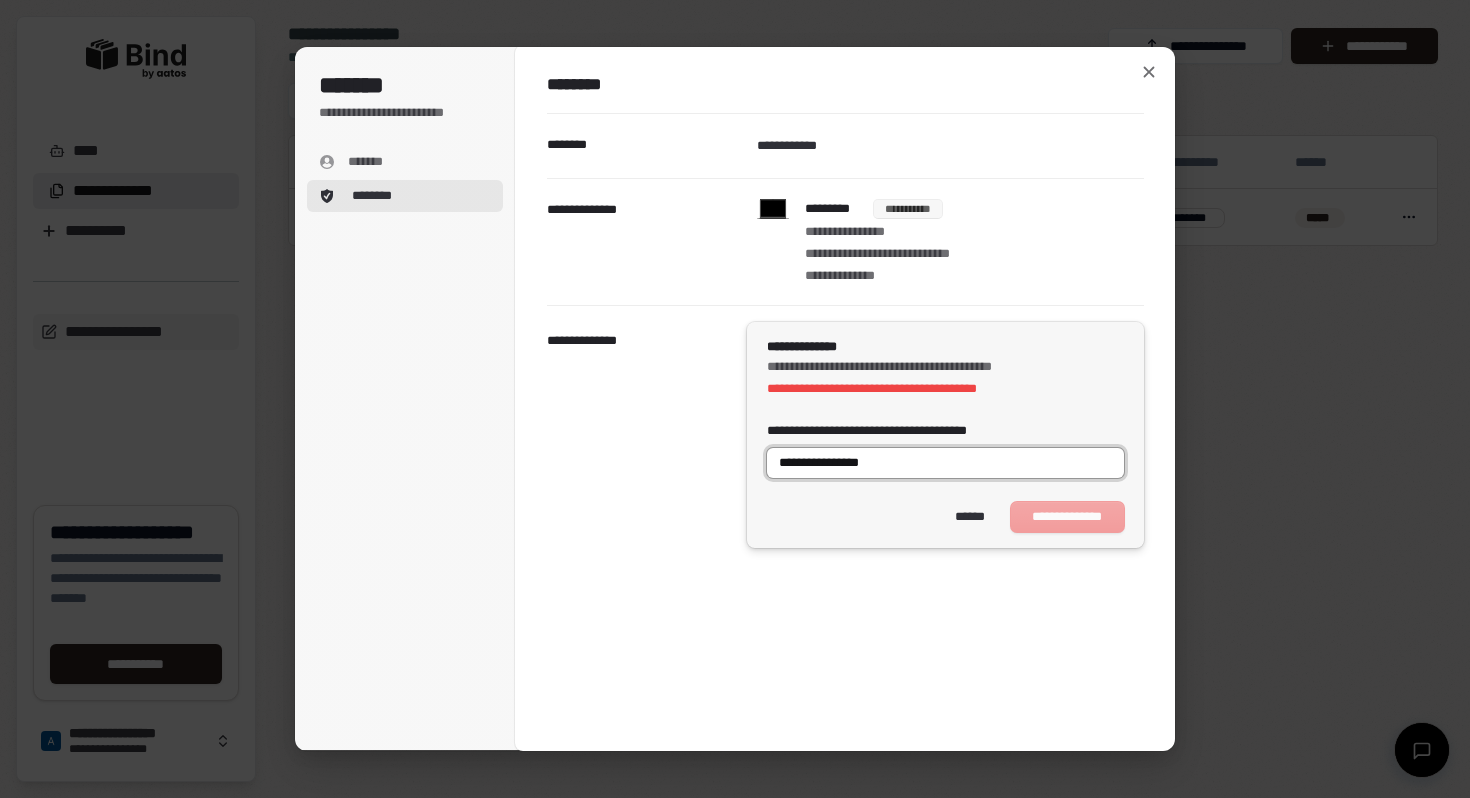 click on "**********" at bounding box center [945, 463] 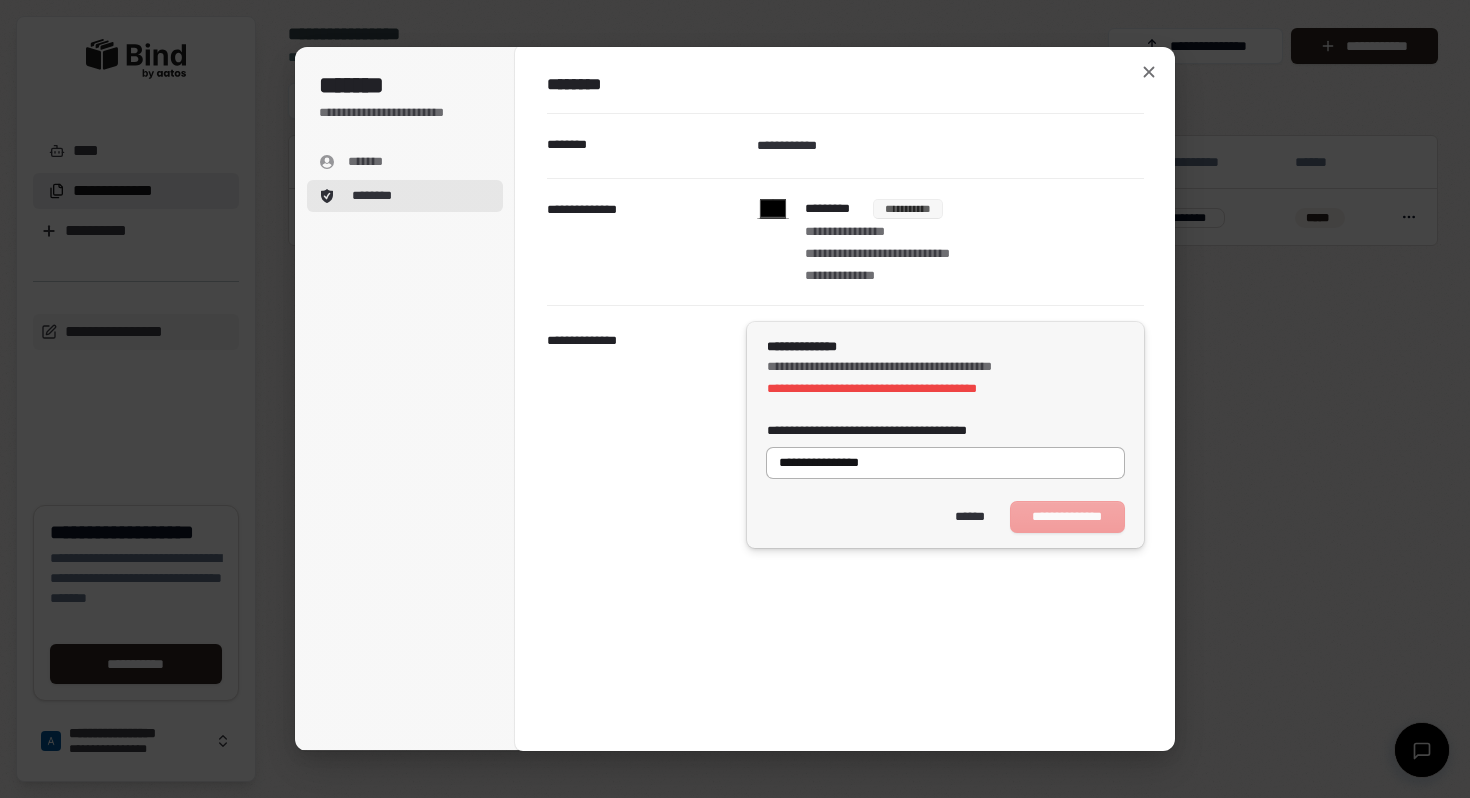 type on "**********" 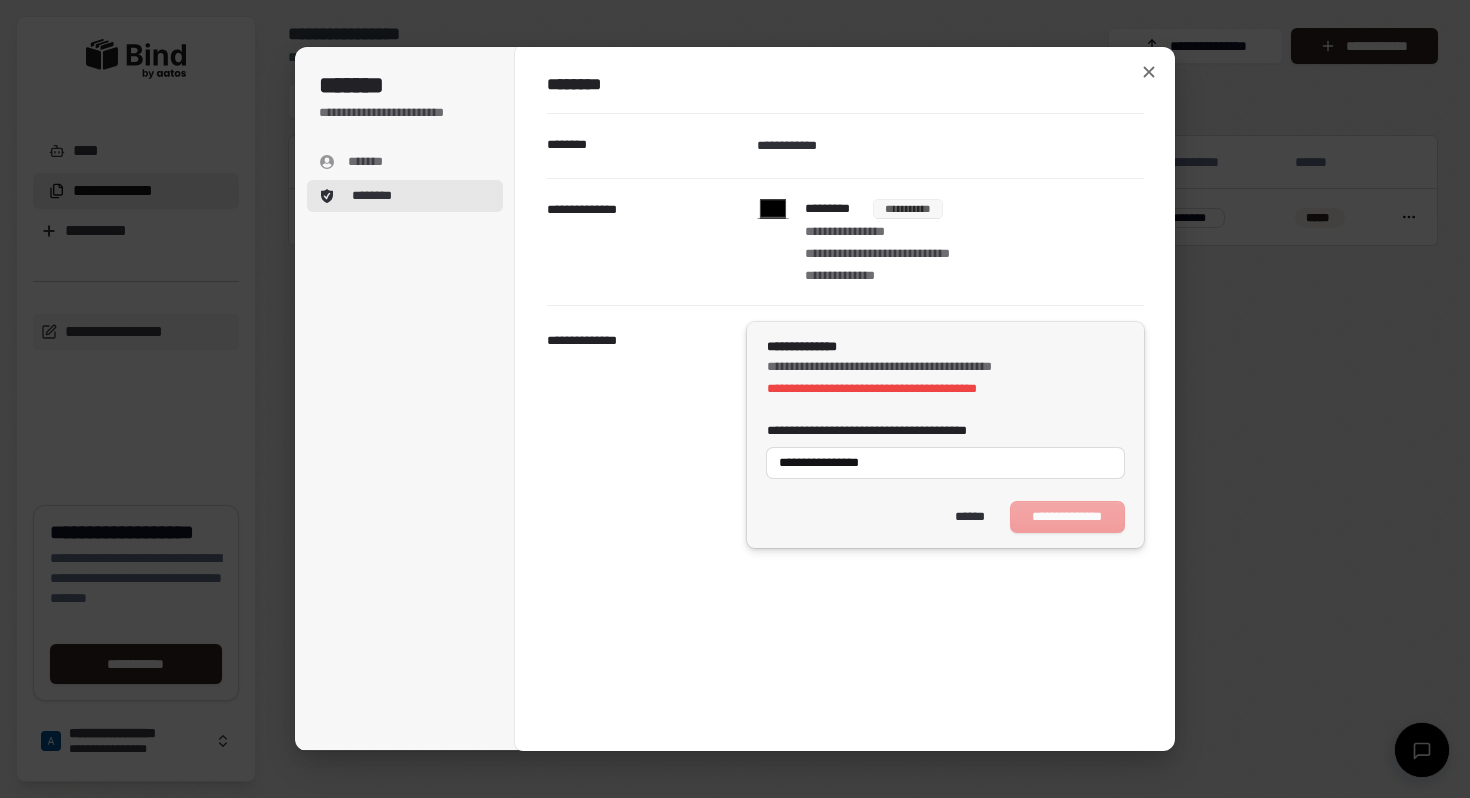 click on "**********" at bounding box center (945, 517) 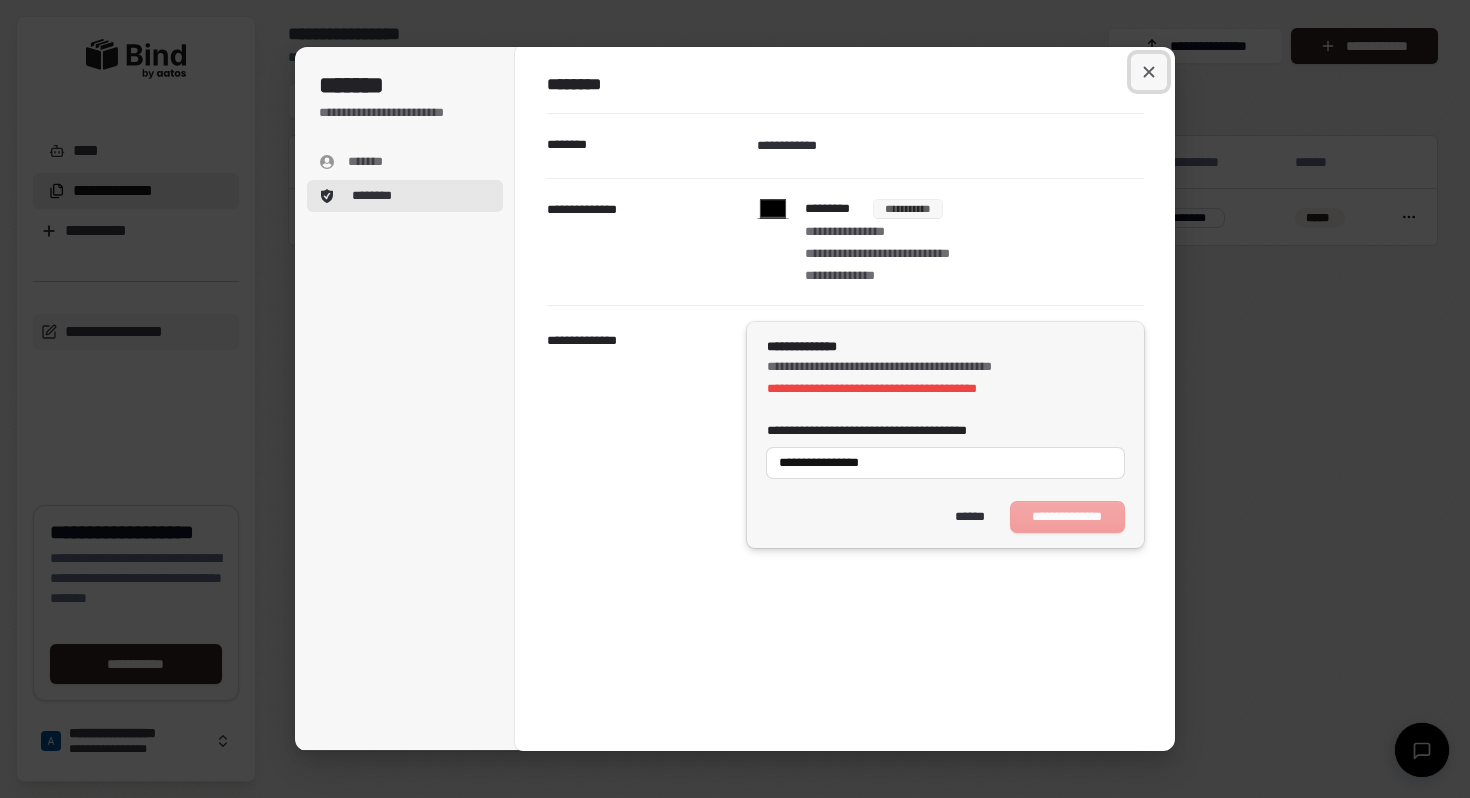 click 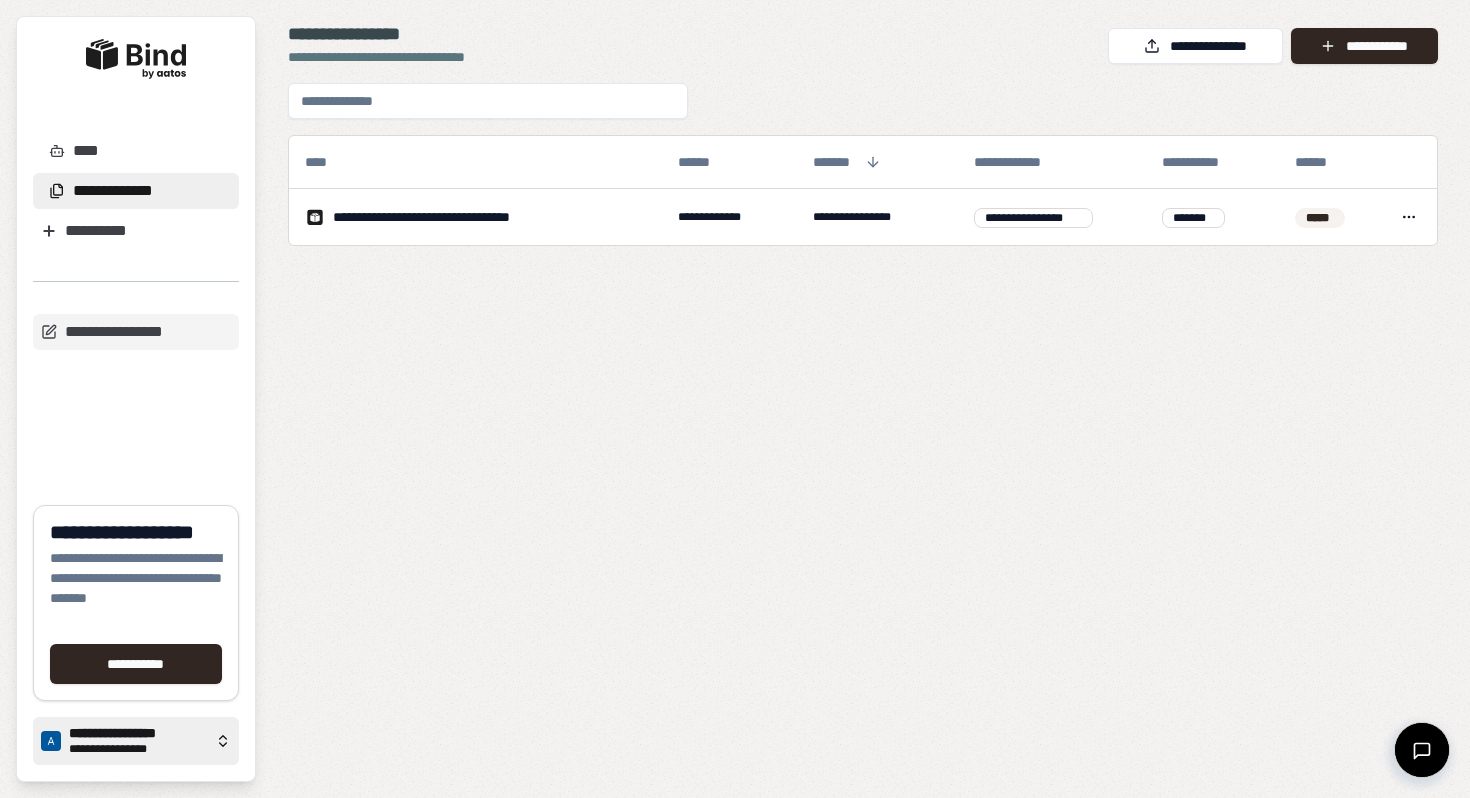 click on "**********" at bounding box center (136, 741) 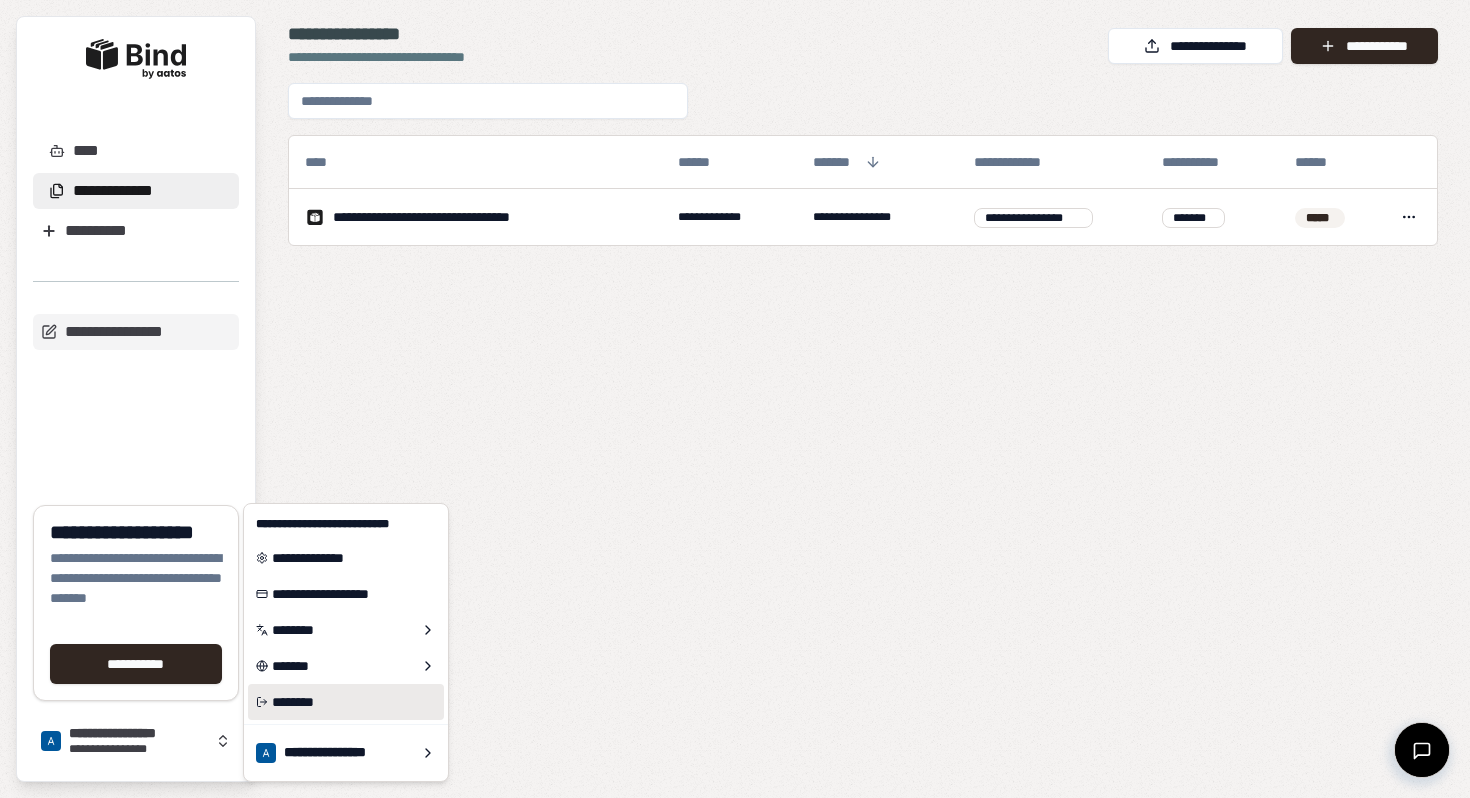 click on "********" at bounding box center [346, 702] 